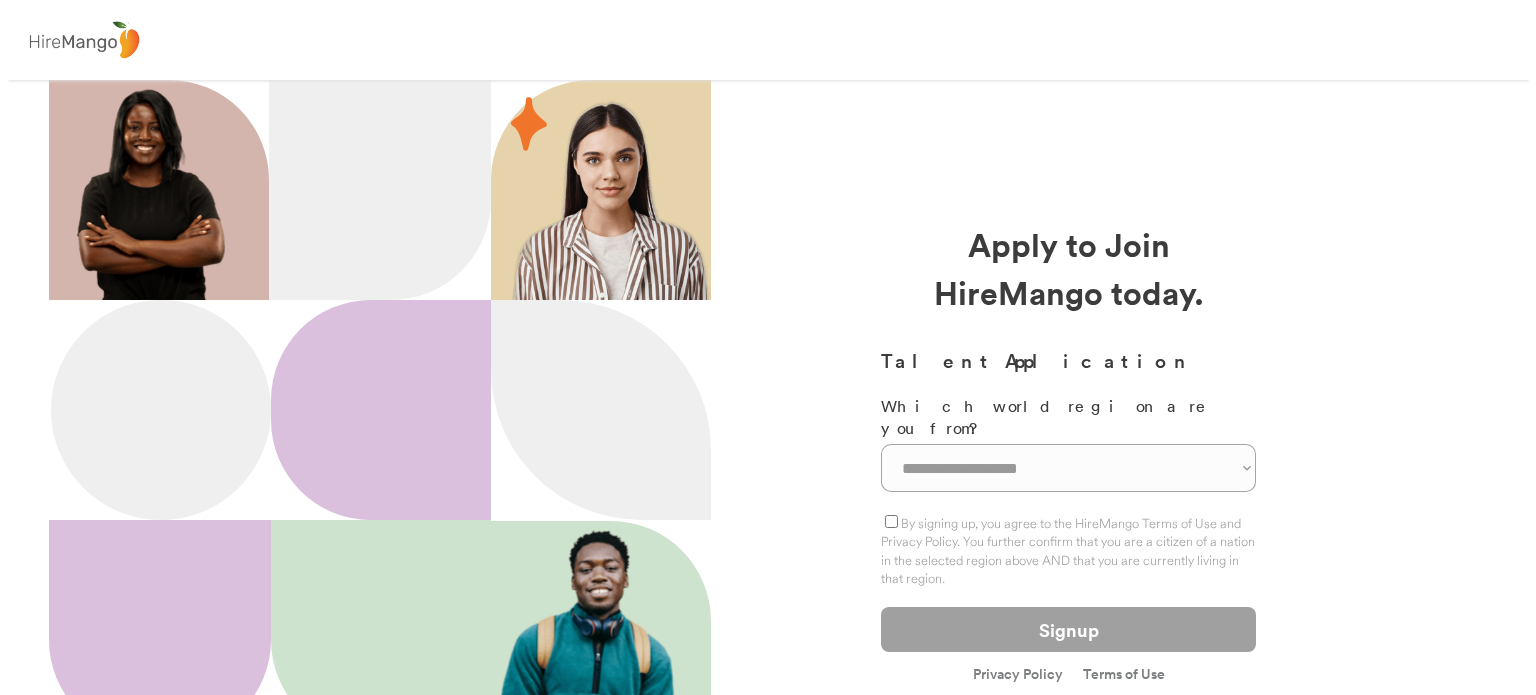 scroll, scrollTop: 0, scrollLeft: 0, axis: both 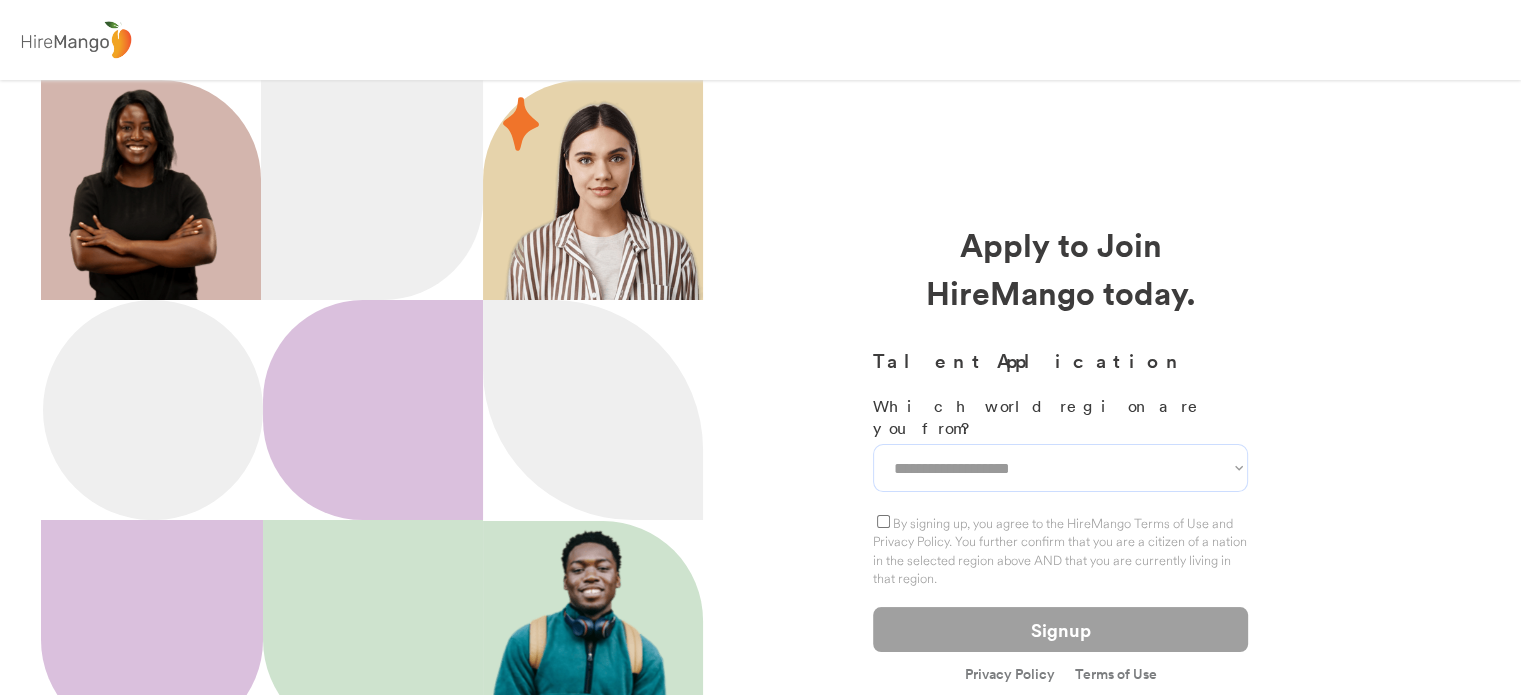 click on "**********" at bounding box center (1060, 468) 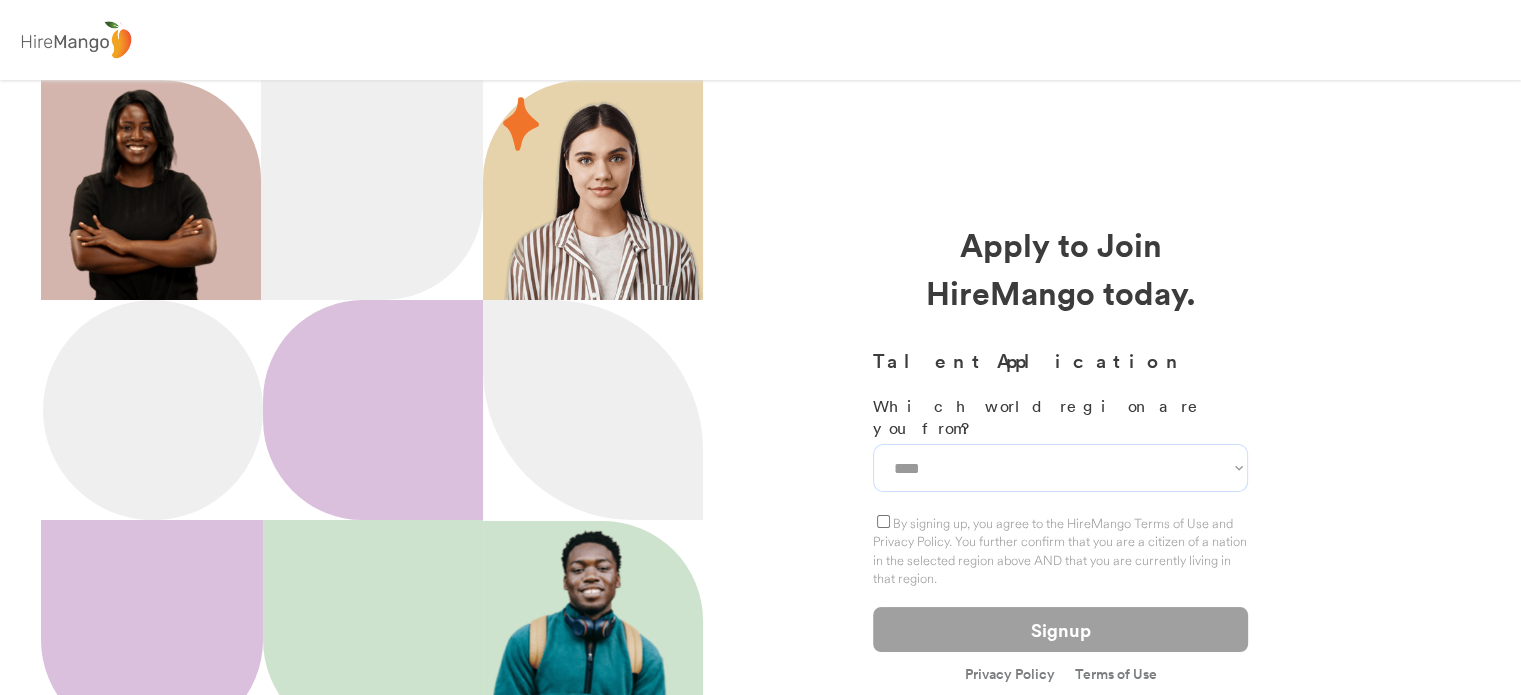 click on "**********" at bounding box center (1060, 468) 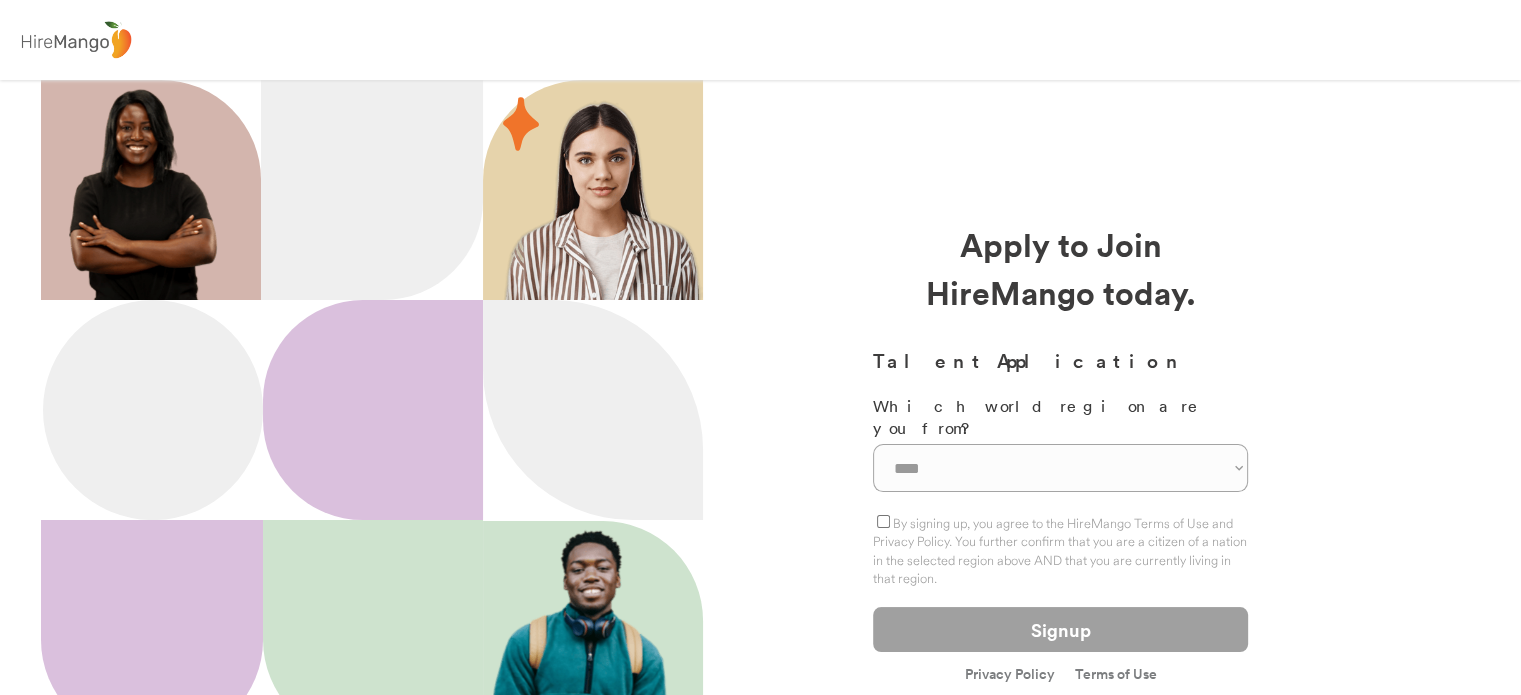 click on "By signing up, you agree to the HireMango Terms of Use and Privacy Policy. You further confirm that you are a citizen of a nation in the selected region above AND that you are currently living in that region." at bounding box center (1060, 550) 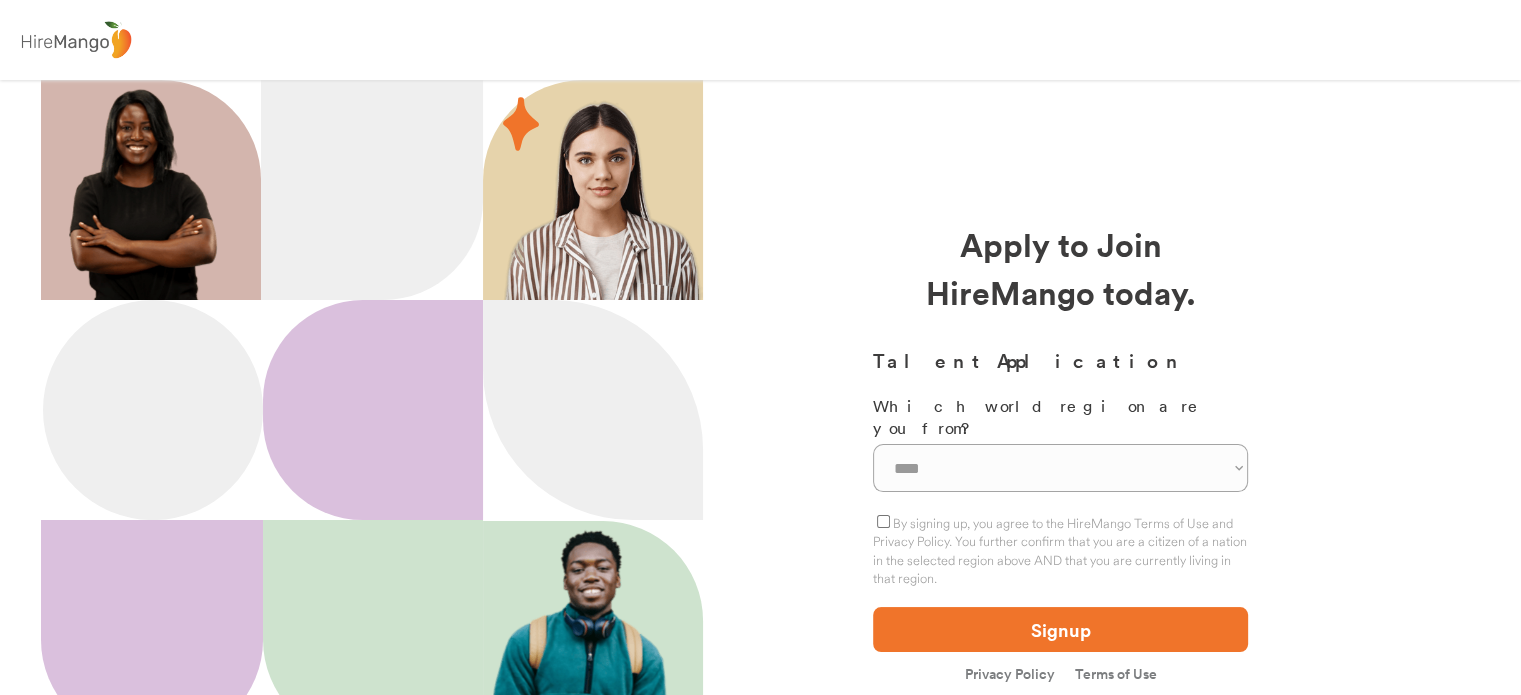 click on "**********" at bounding box center [1060, 495] 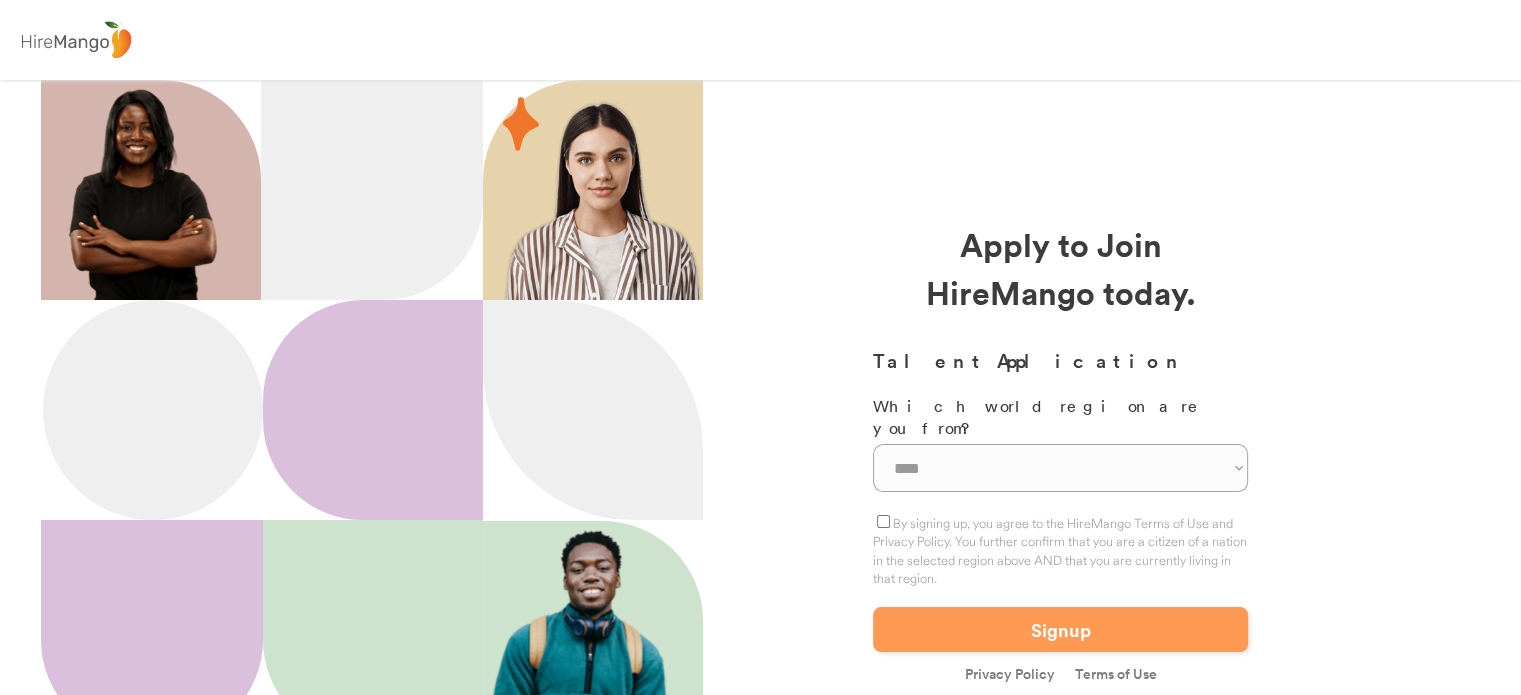 click on "Signup" at bounding box center (1060, 629) 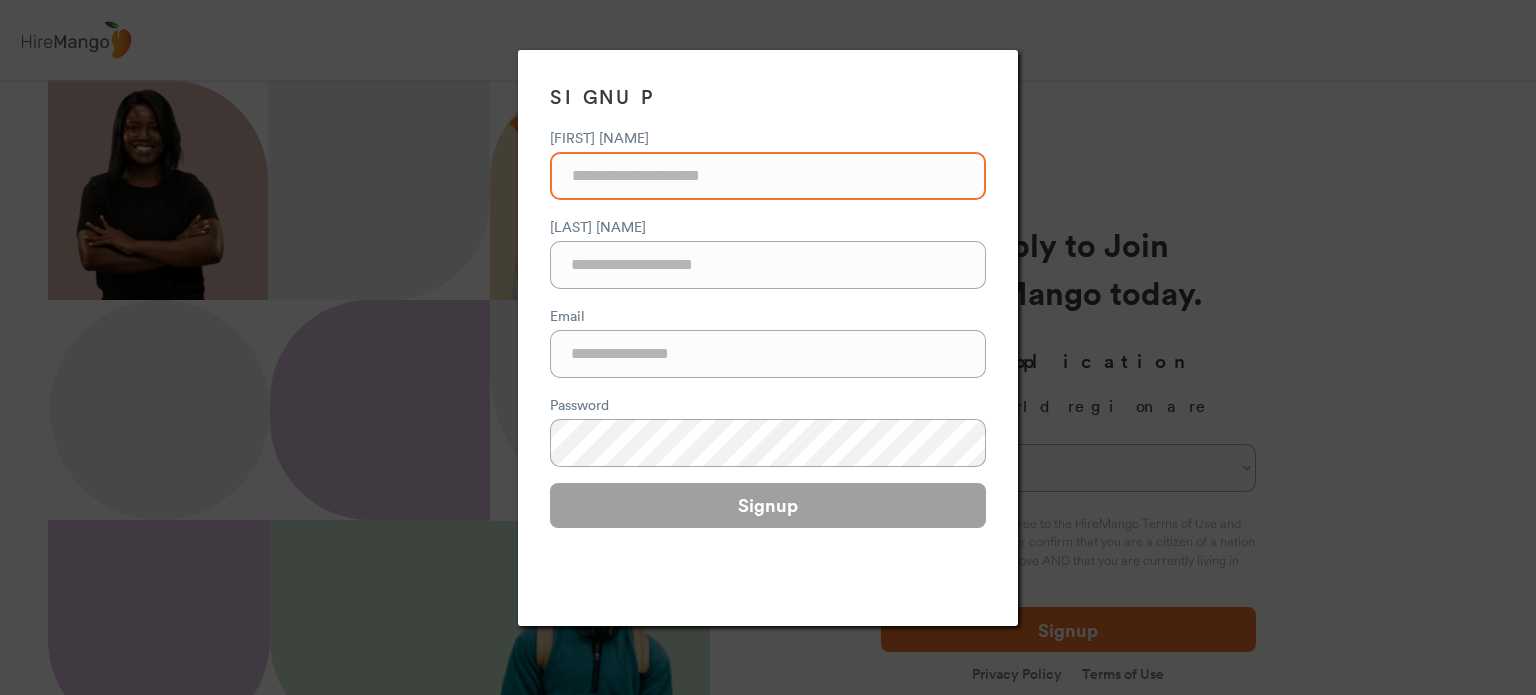 click at bounding box center [768, 176] 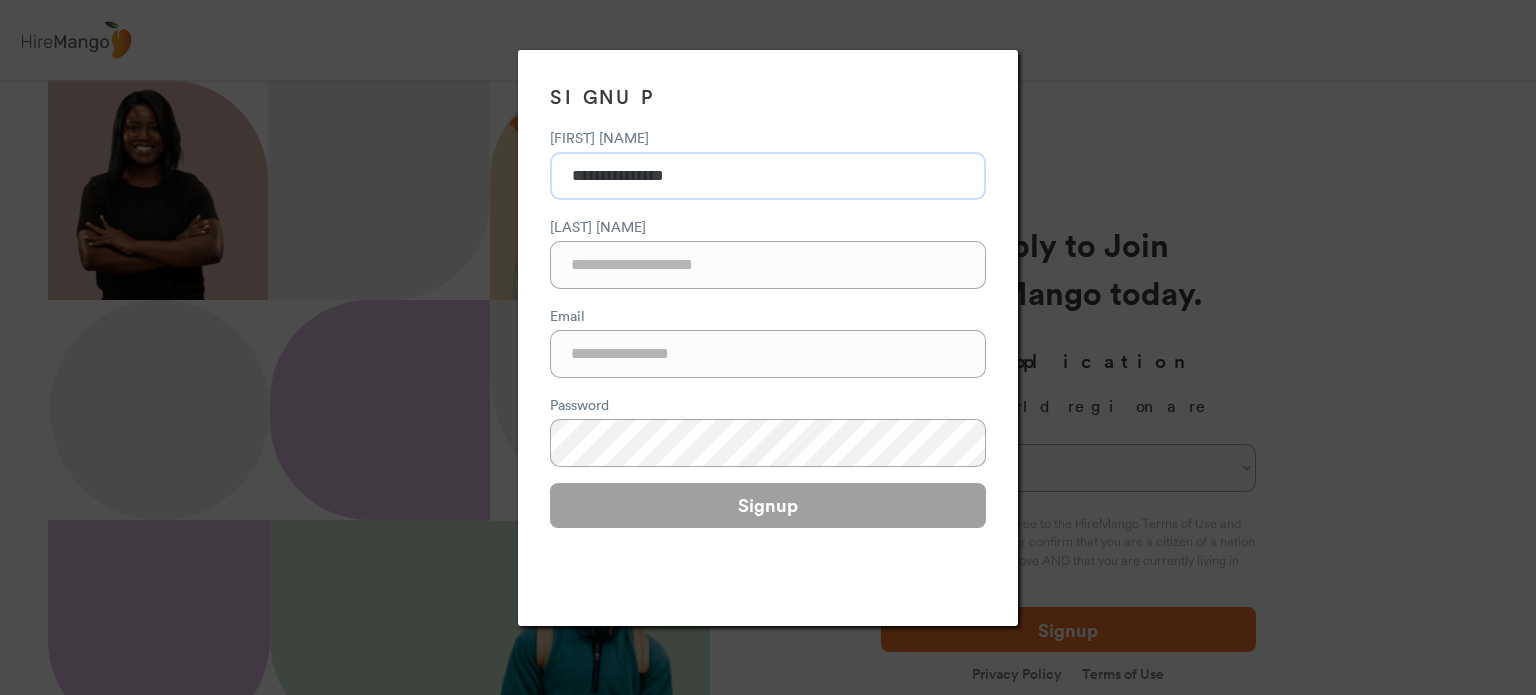 type on "**********" 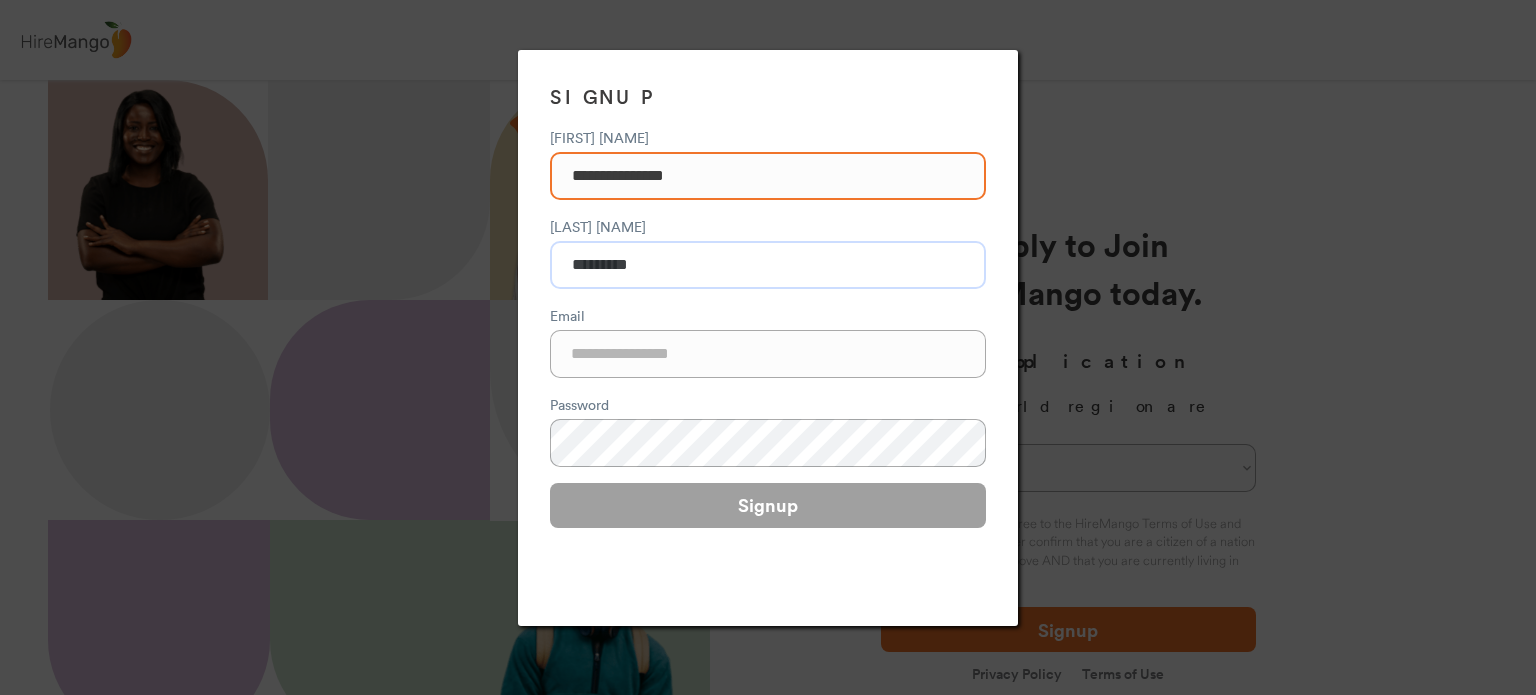 type on "*********" 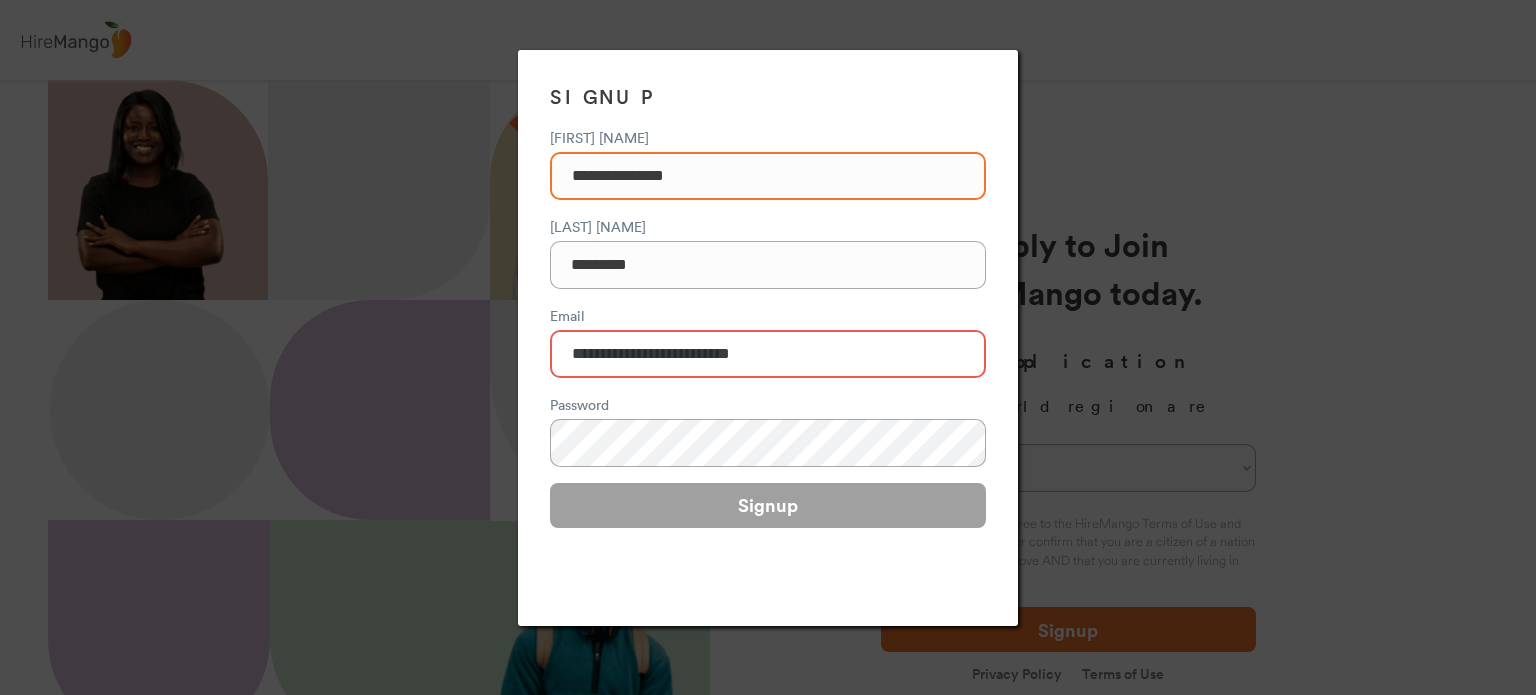 type on "**********" 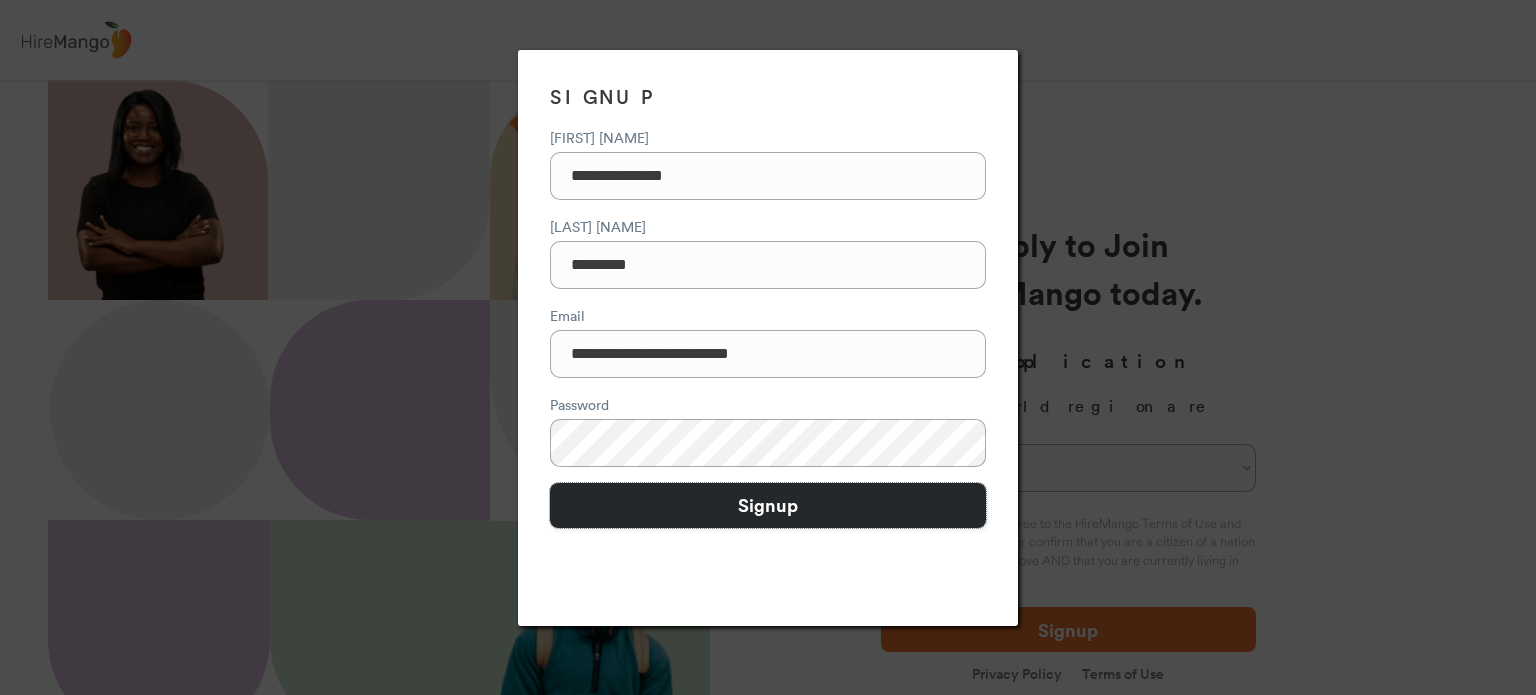 click on "Signup" at bounding box center (768, 505) 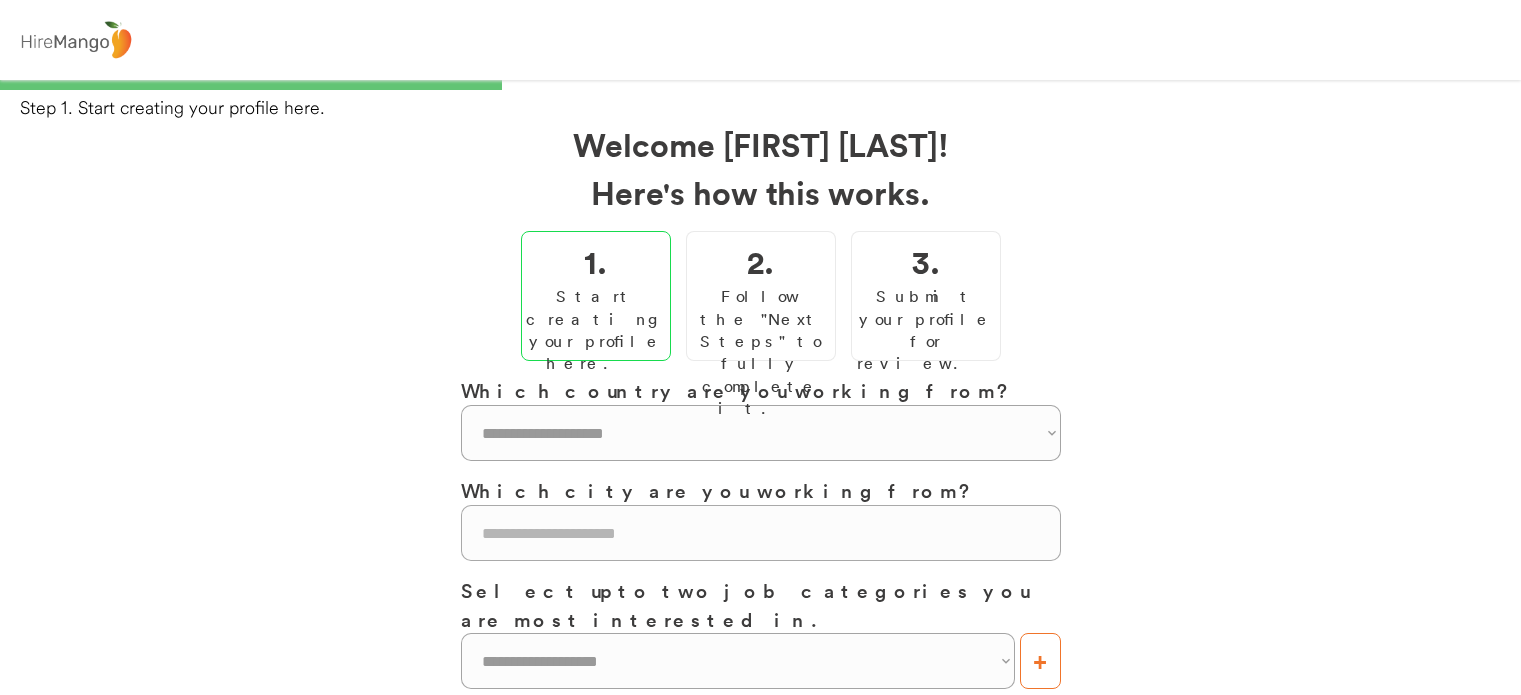 scroll, scrollTop: 0, scrollLeft: 0, axis: both 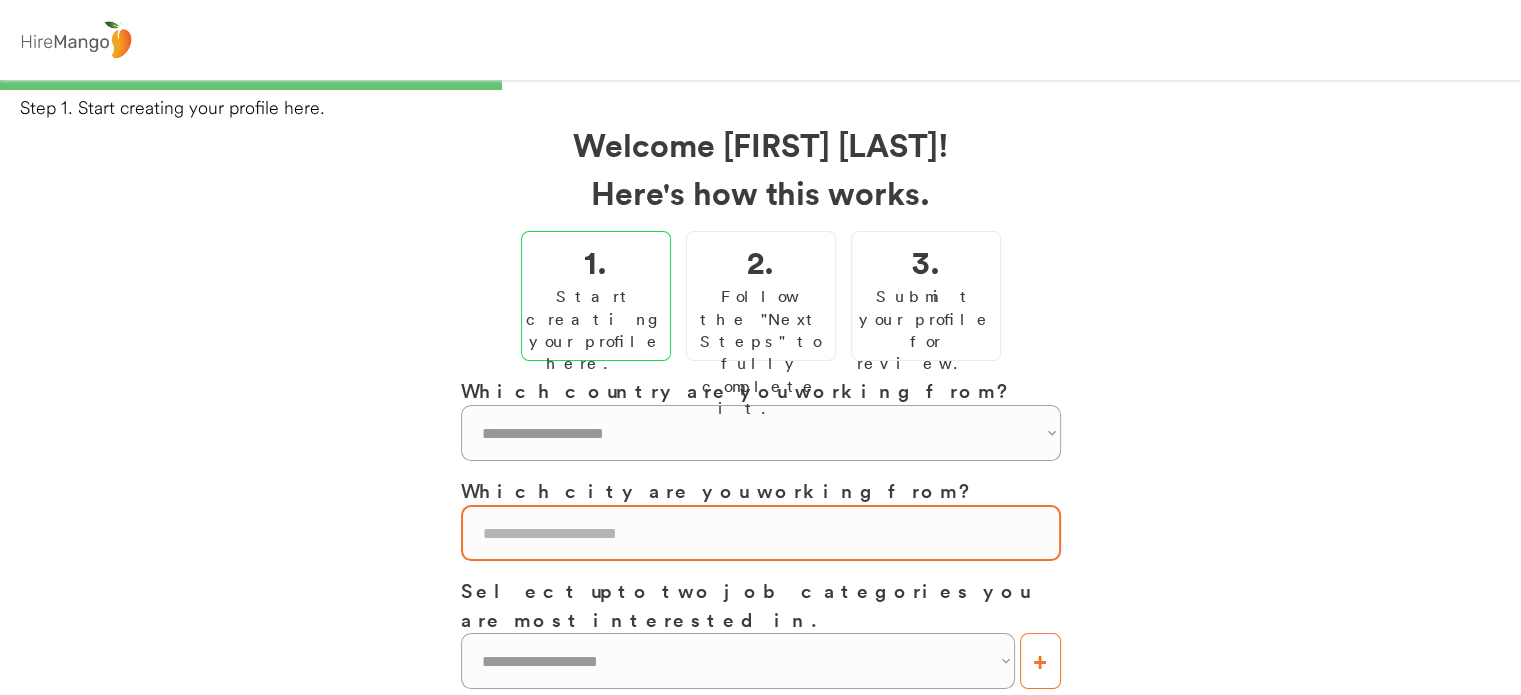 click at bounding box center [761, 533] 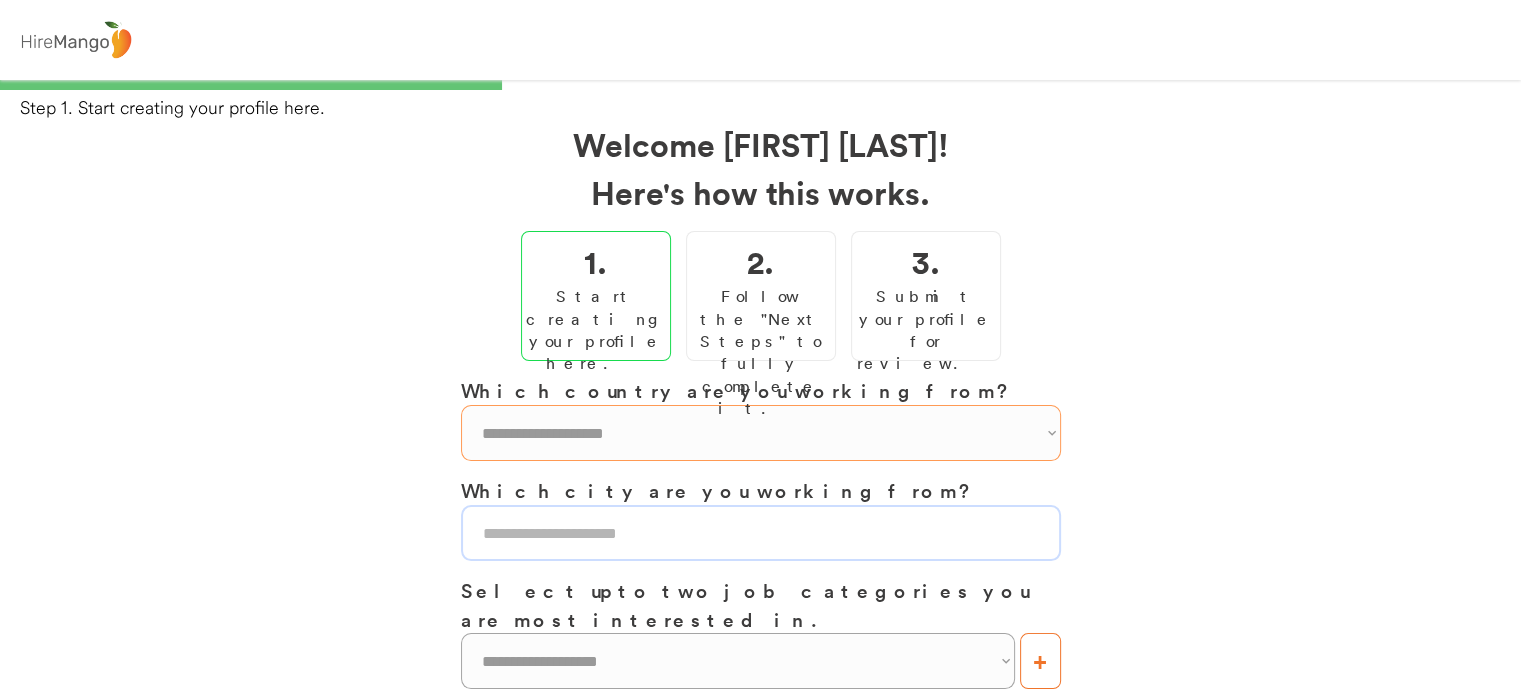 click on "**********" at bounding box center (761, 433) 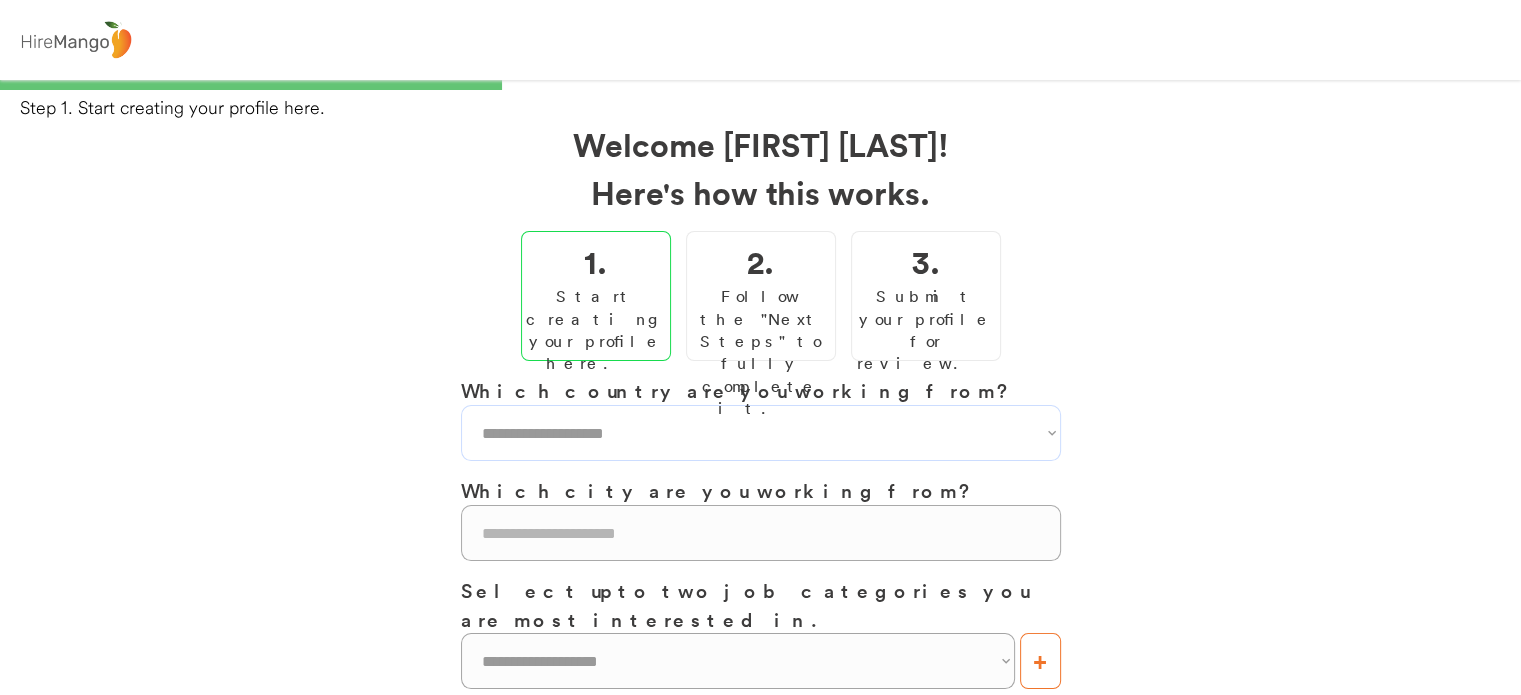 select on "**********" 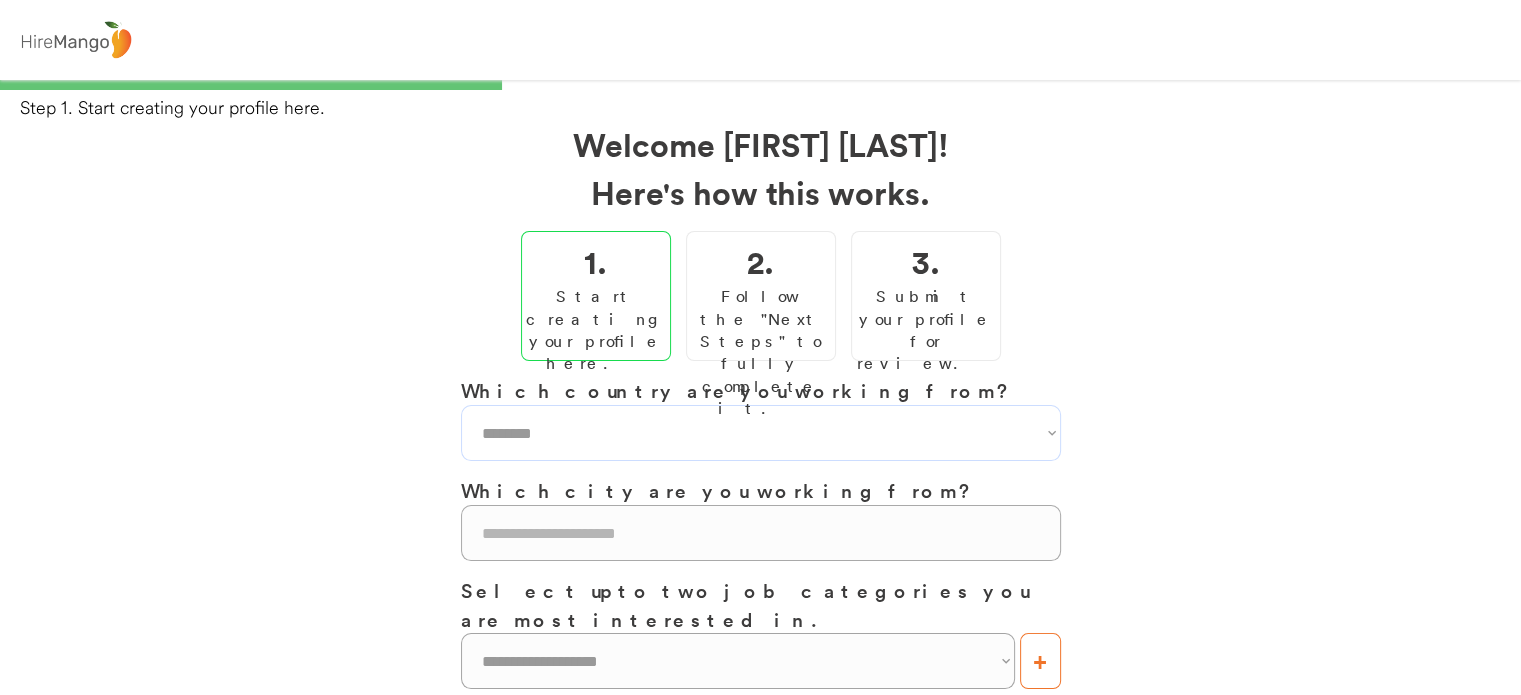 click on "**********" at bounding box center (761, 433) 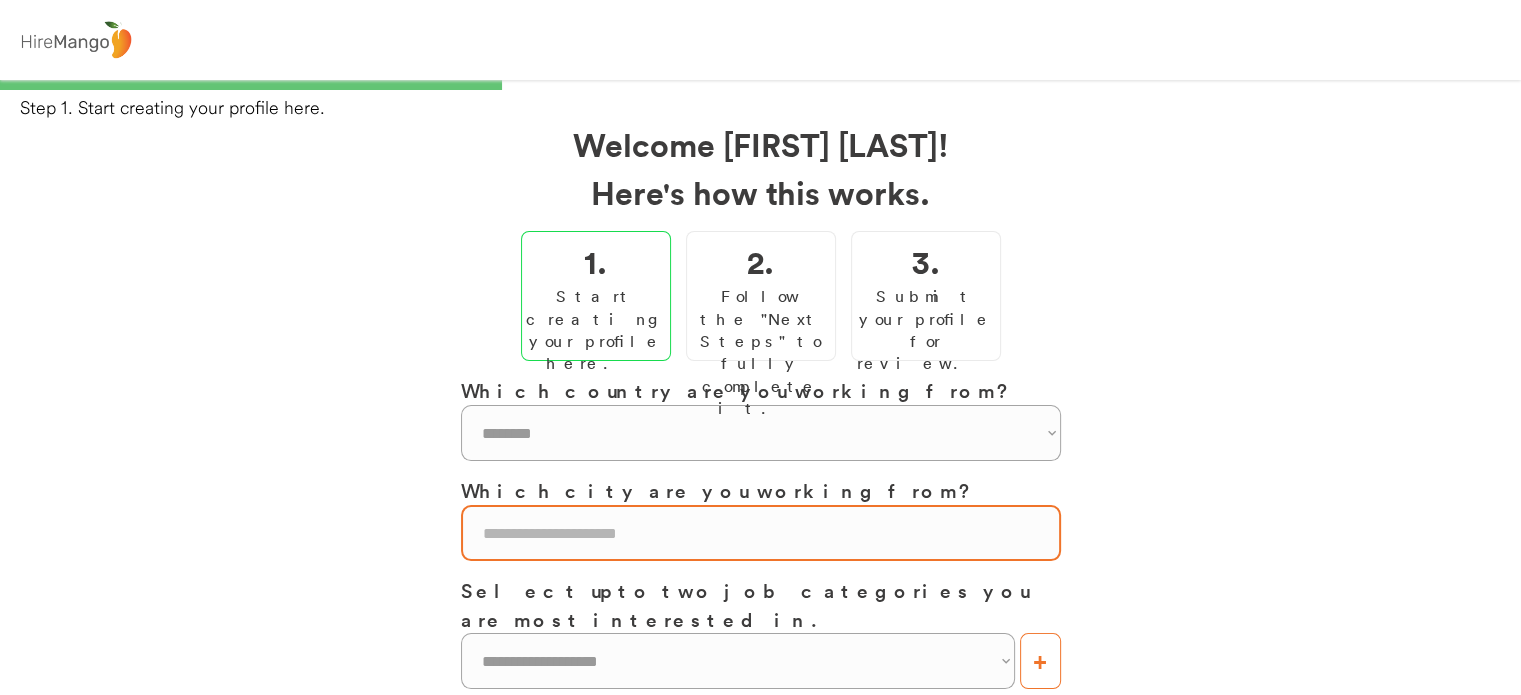click at bounding box center [761, 533] 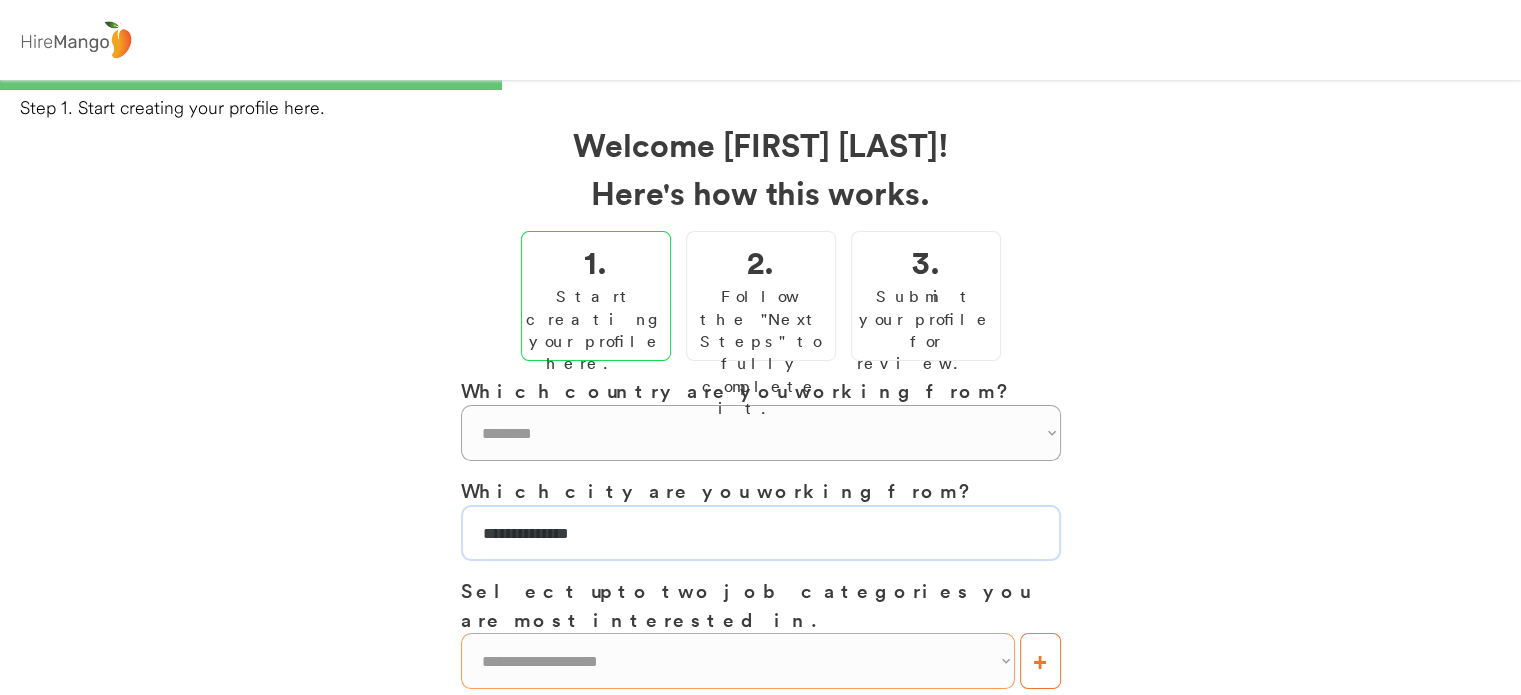 type on "**********" 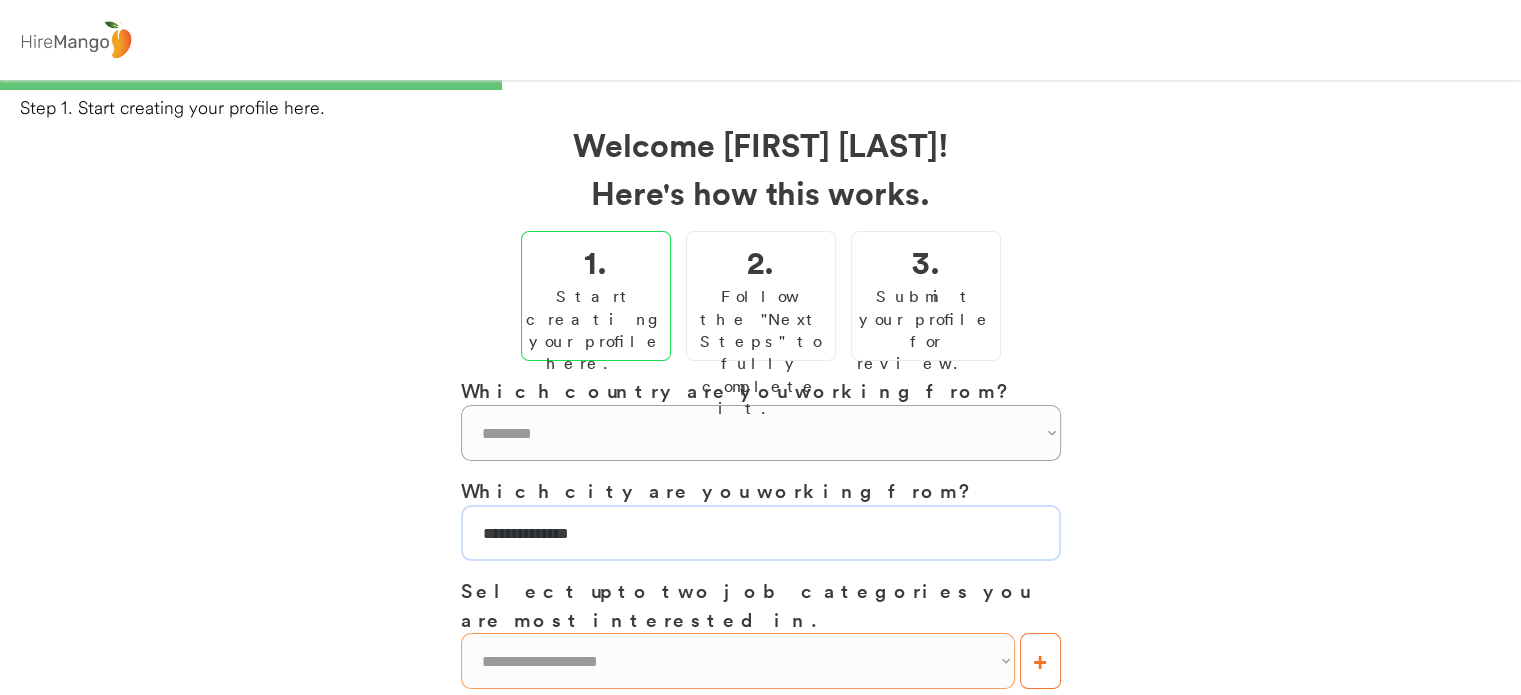click on "**********" at bounding box center (738, 661) 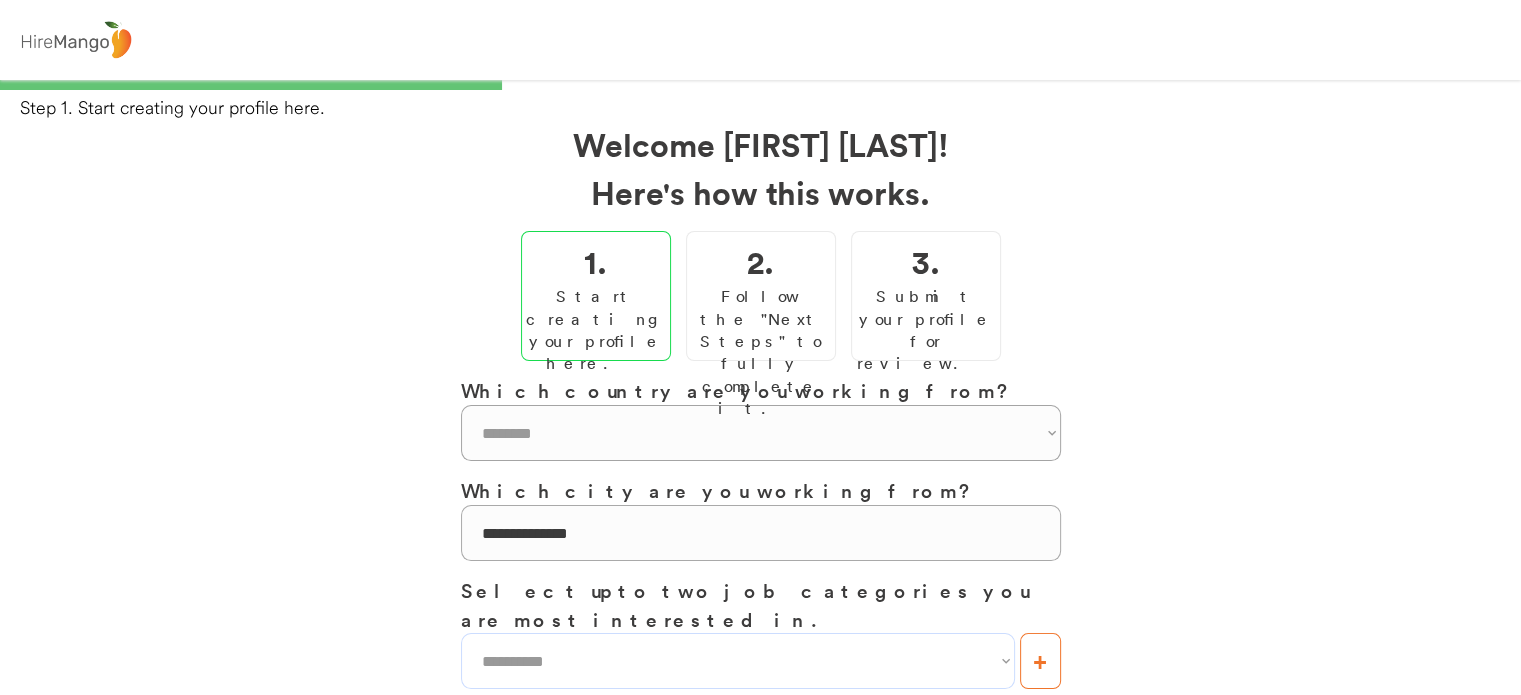 click on "**********" at bounding box center [738, 661] 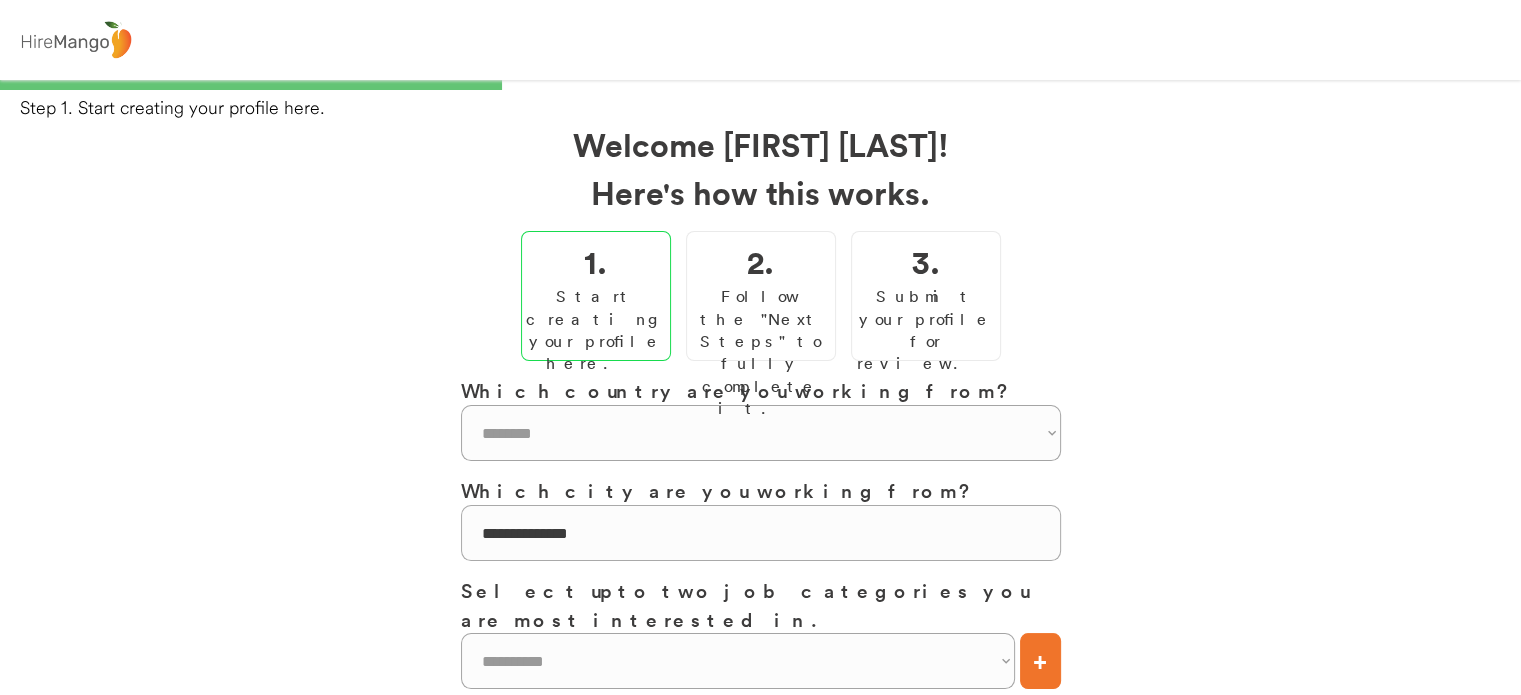 click on "+" at bounding box center [1040, 661] 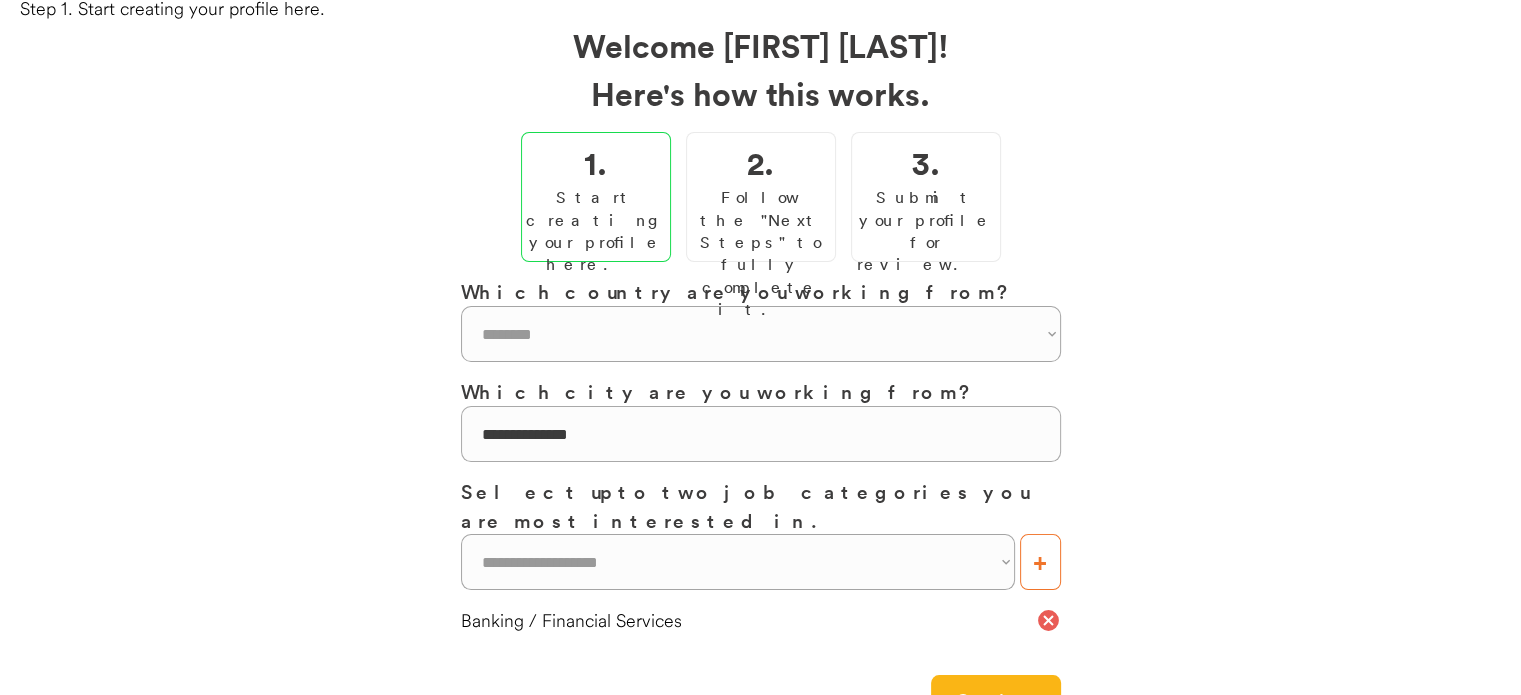 scroll, scrollTop: 100, scrollLeft: 0, axis: vertical 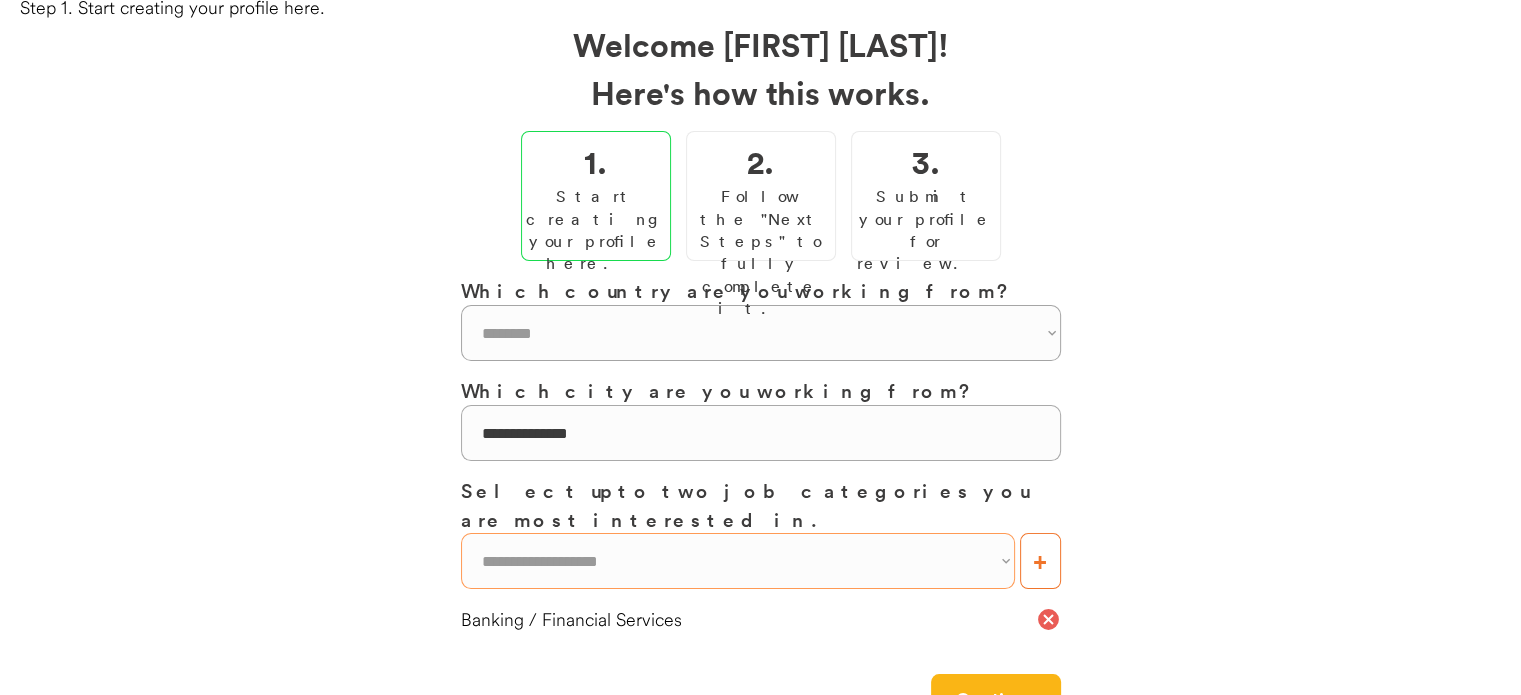 click on "**********" at bounding box center [738, 561] 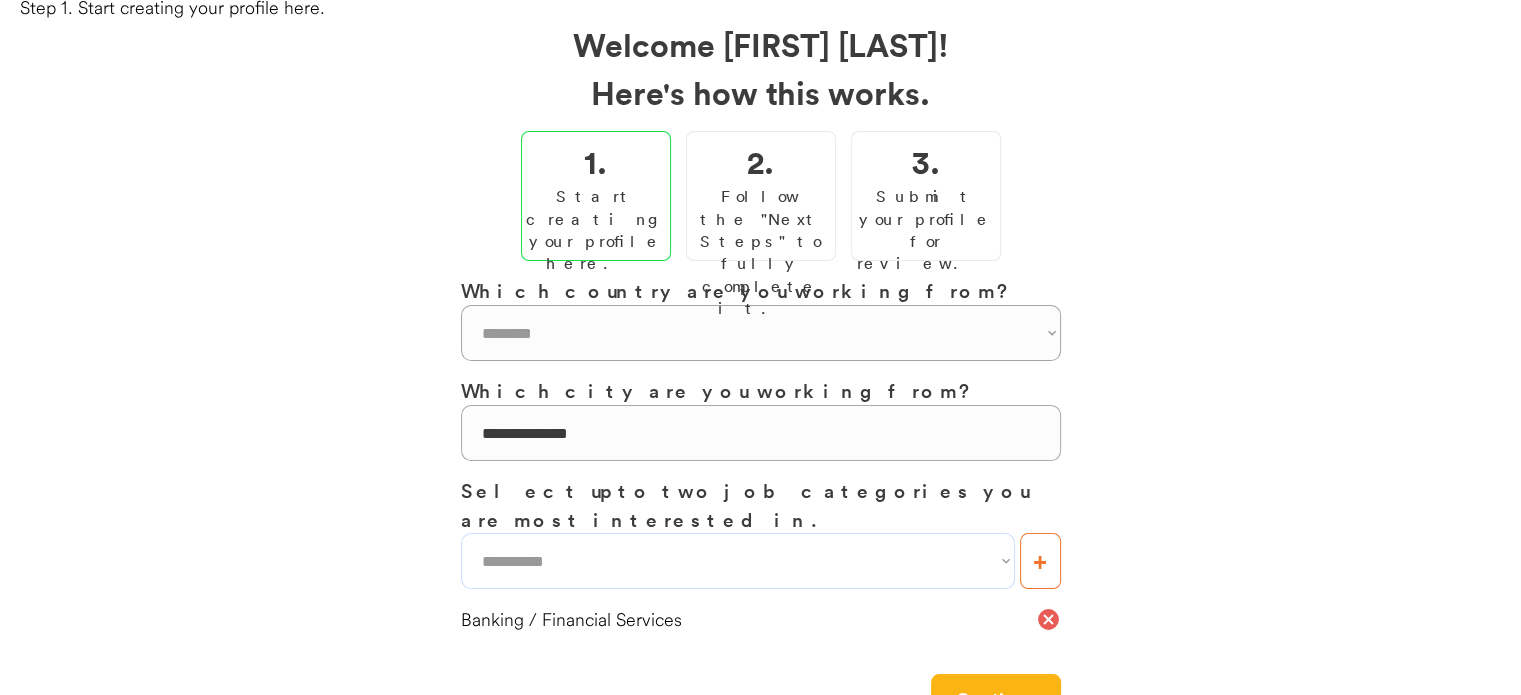 click on "**********" at bounding box center [738, 561] 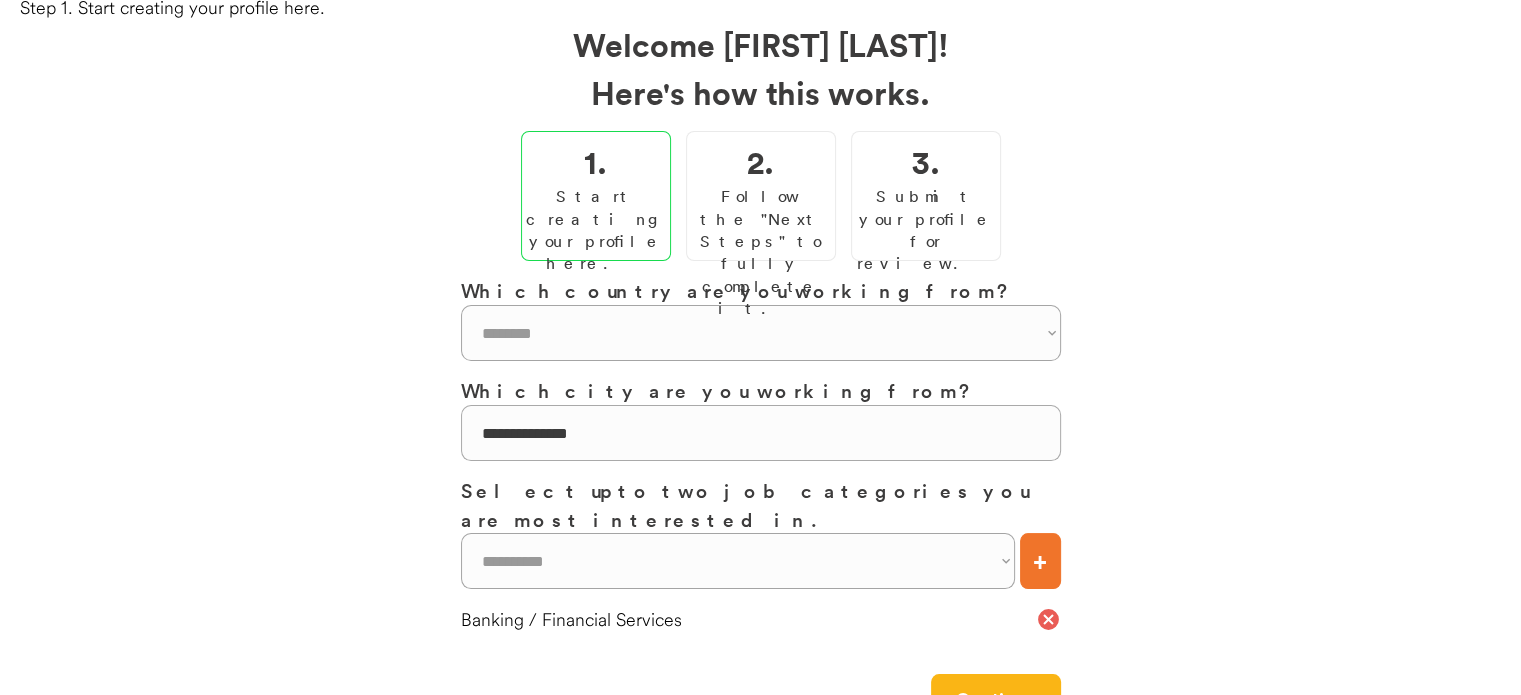 click on "+" at bounding box center (1040, 561) 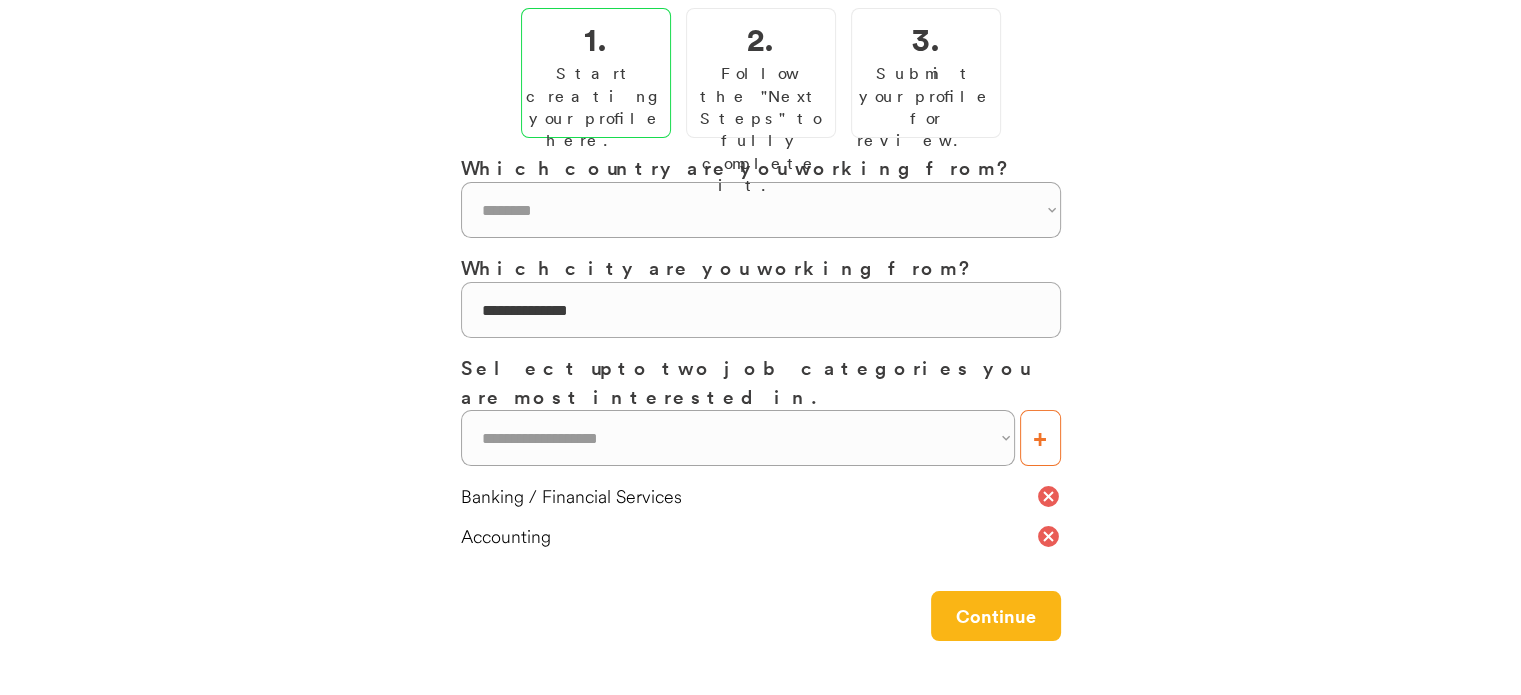 scroll, scrollTop: 300, scrollLeft: 0, axis: vertical 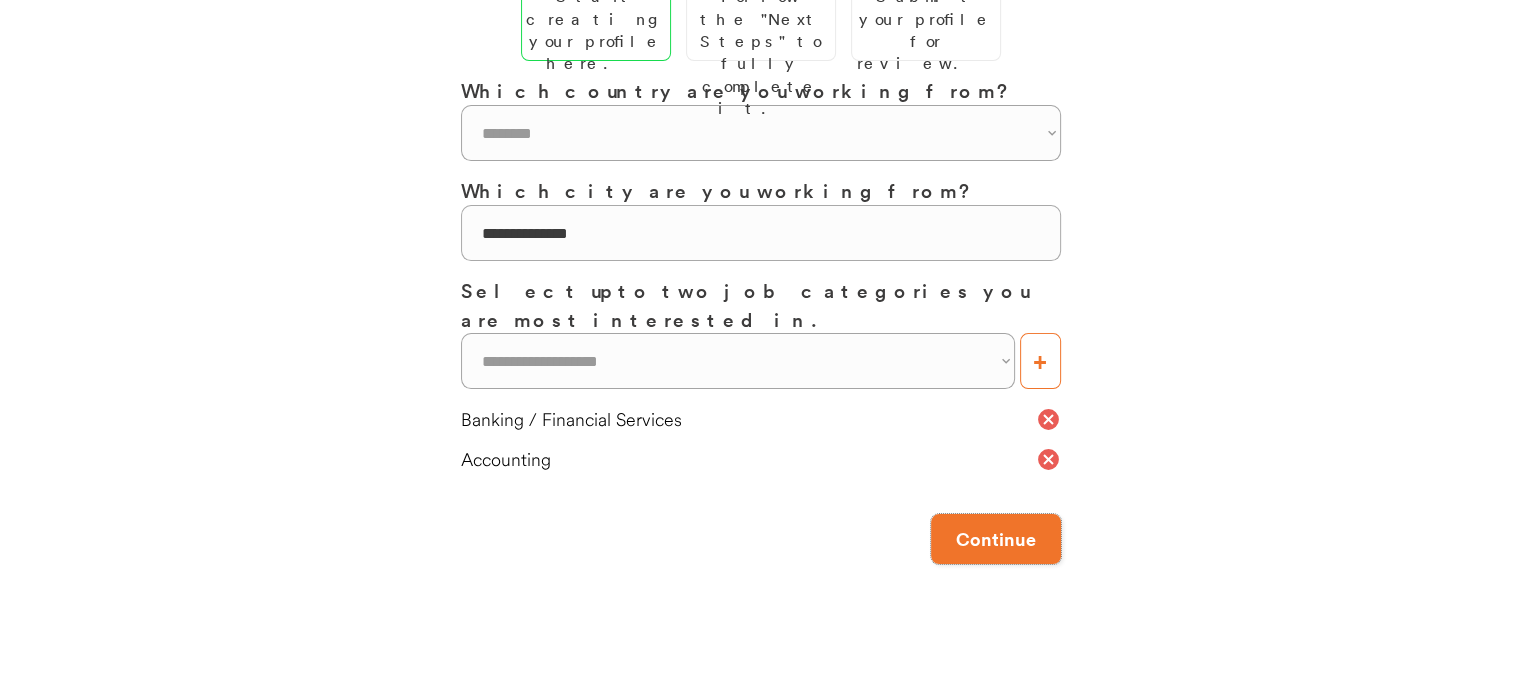 click on "Continue" at bounding box center (996, 539) 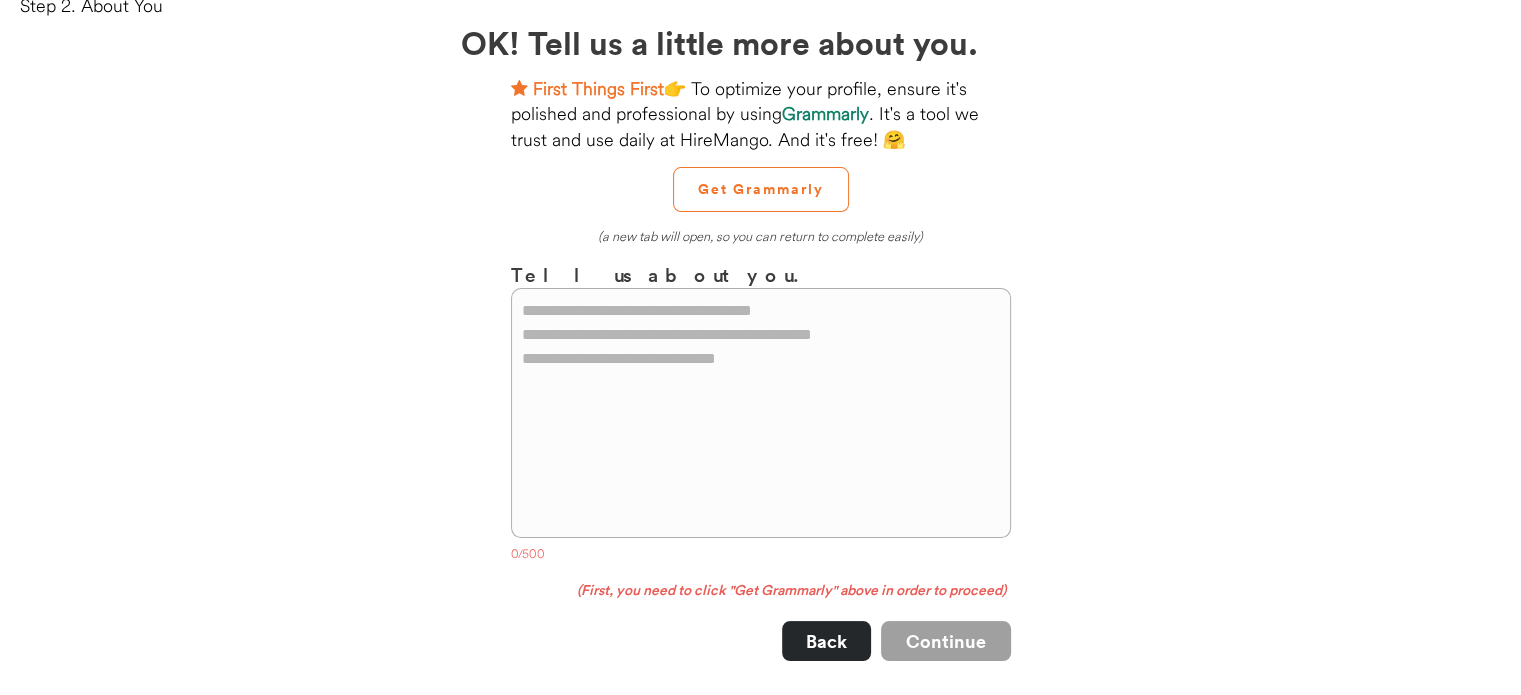 scroll, scrollTop: 100, scrollLeft: 0, axis: vertical 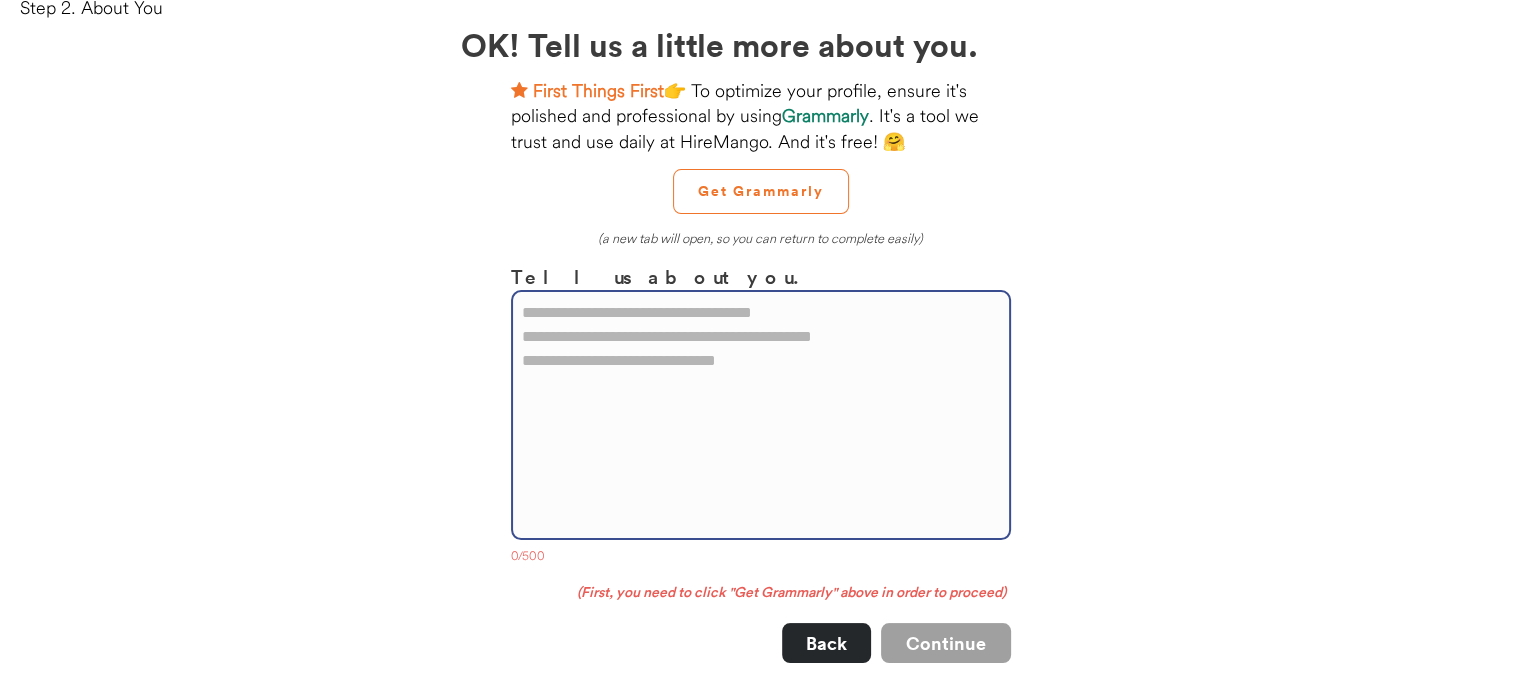 click at bounding box center (761, 415) 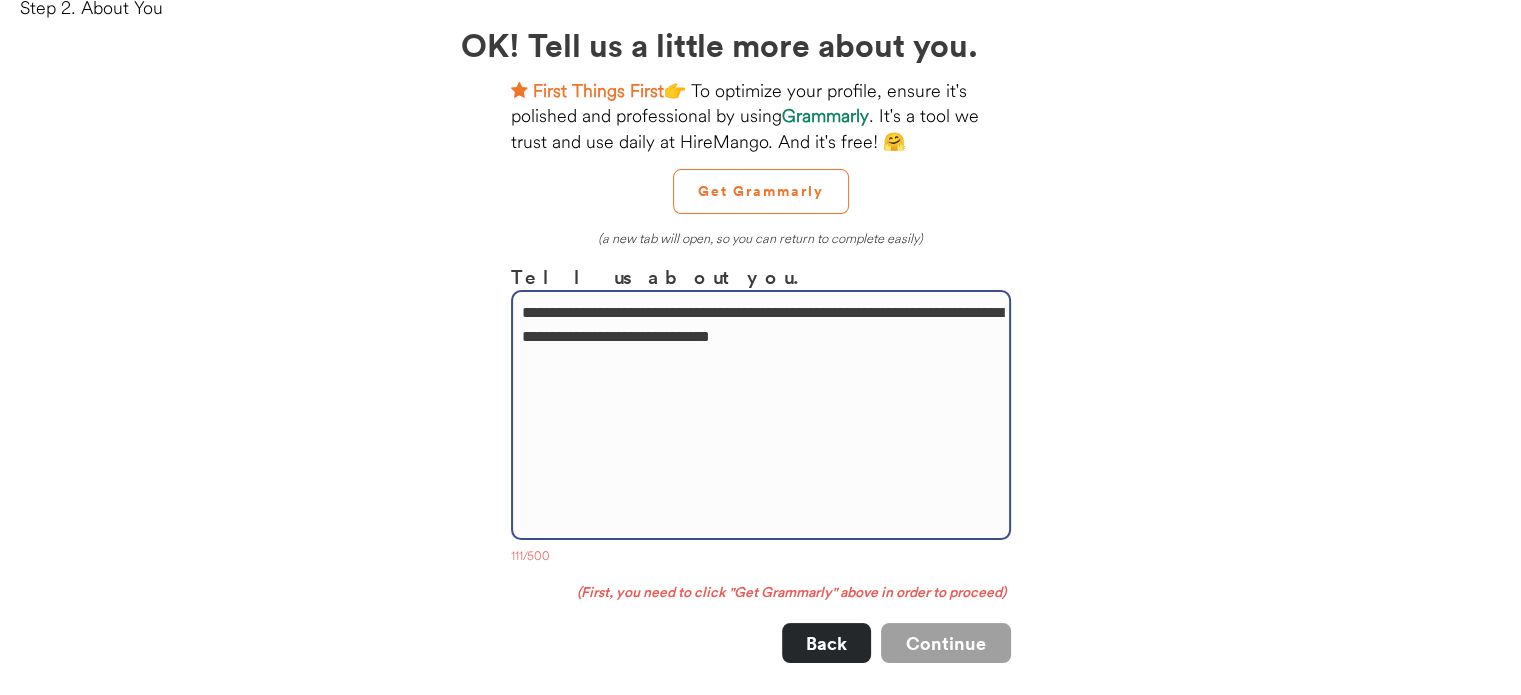 click on "**********" at bounding box center [761, 415] 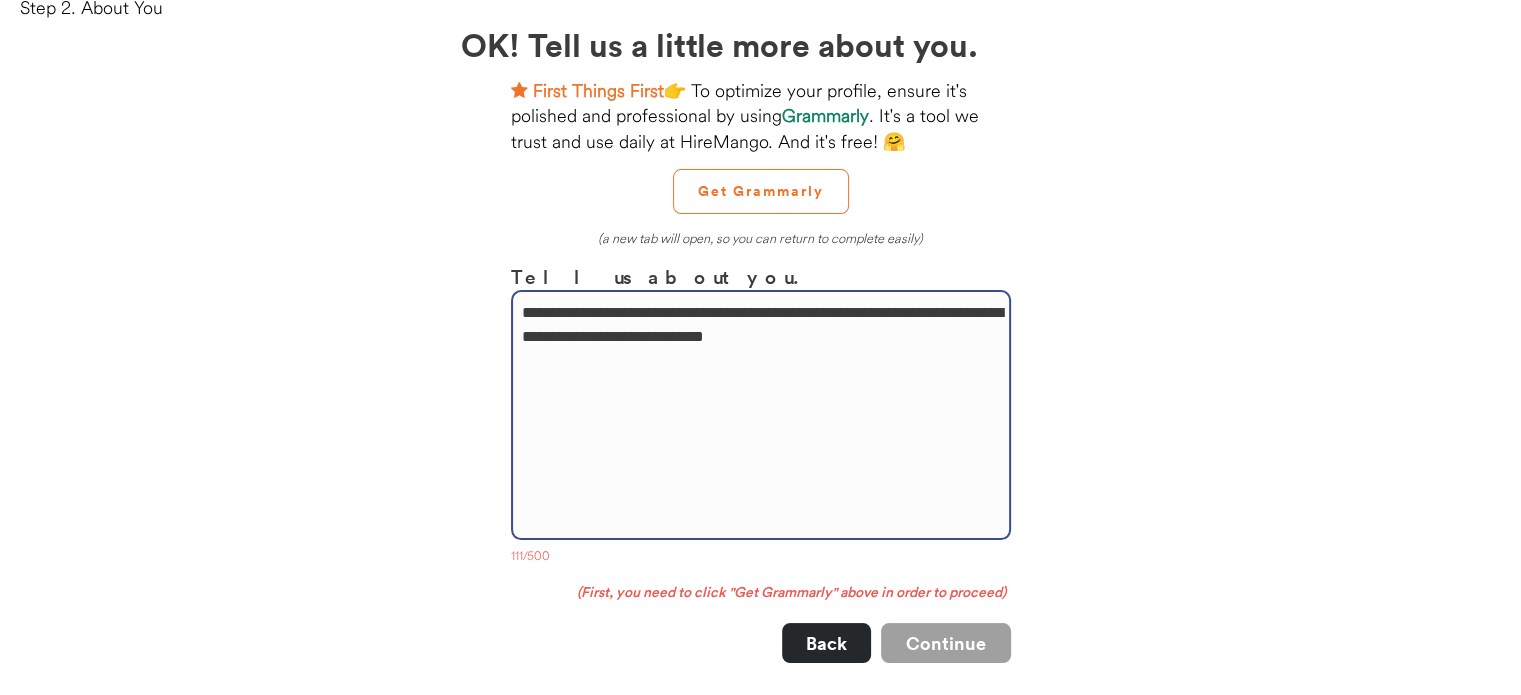 click on "**********" at bounding box center [761, 415] 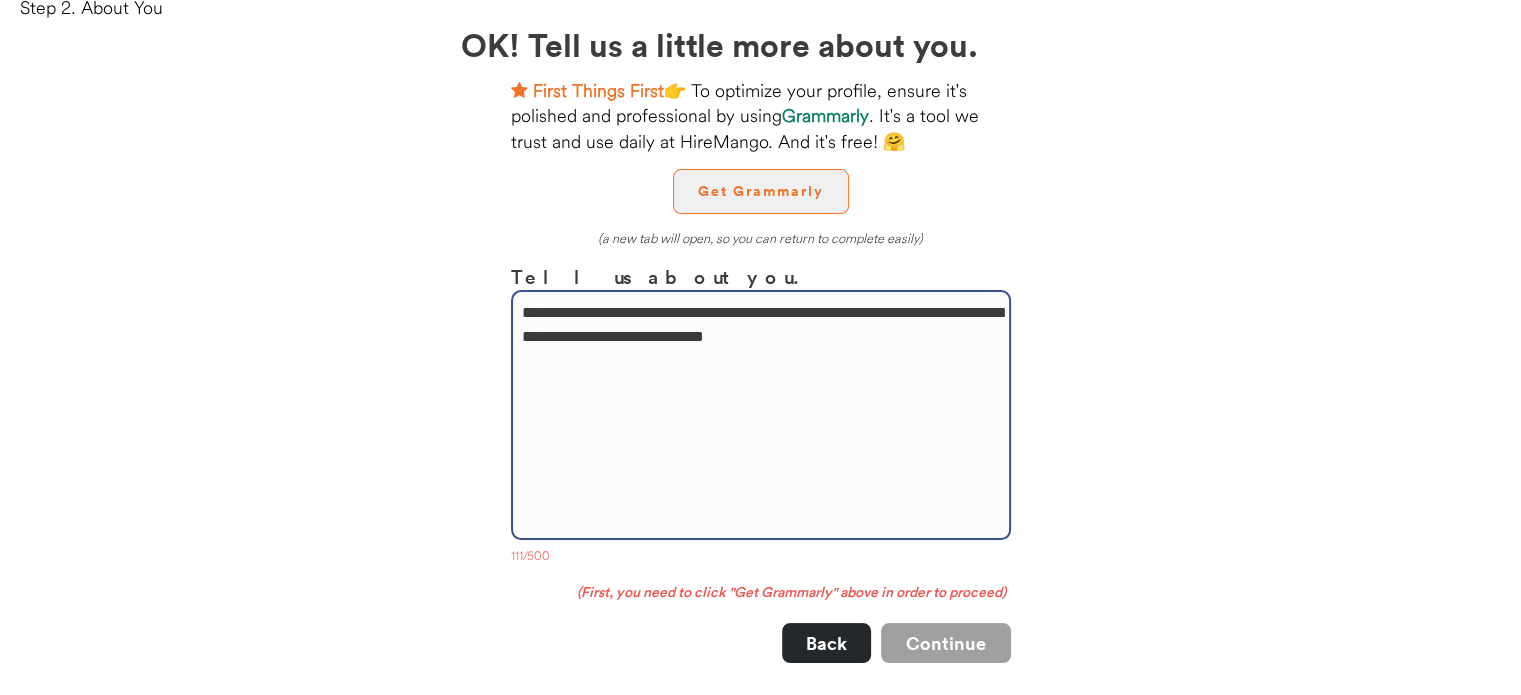 click on "Get Grammarly" at bounding box center [761, 191] 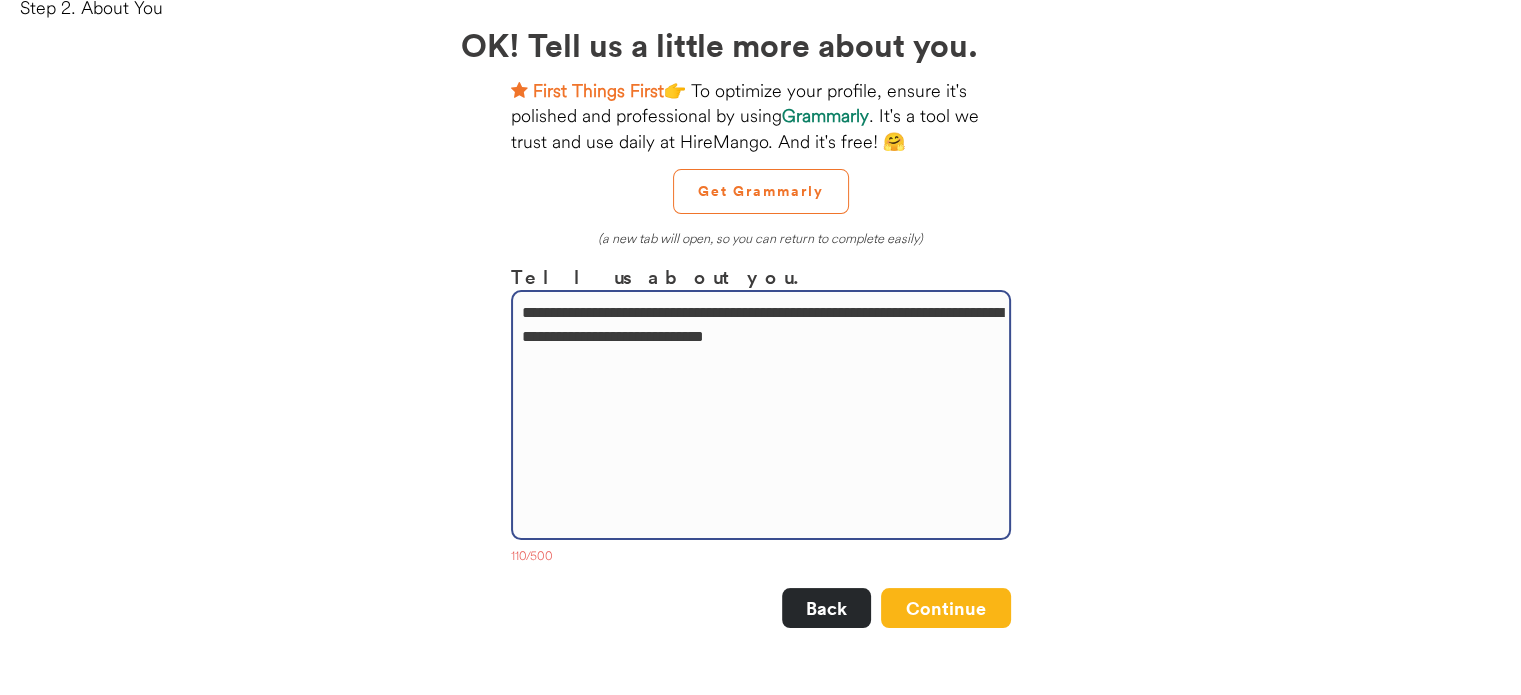 click on "**********" at bounding box center (761, 415) 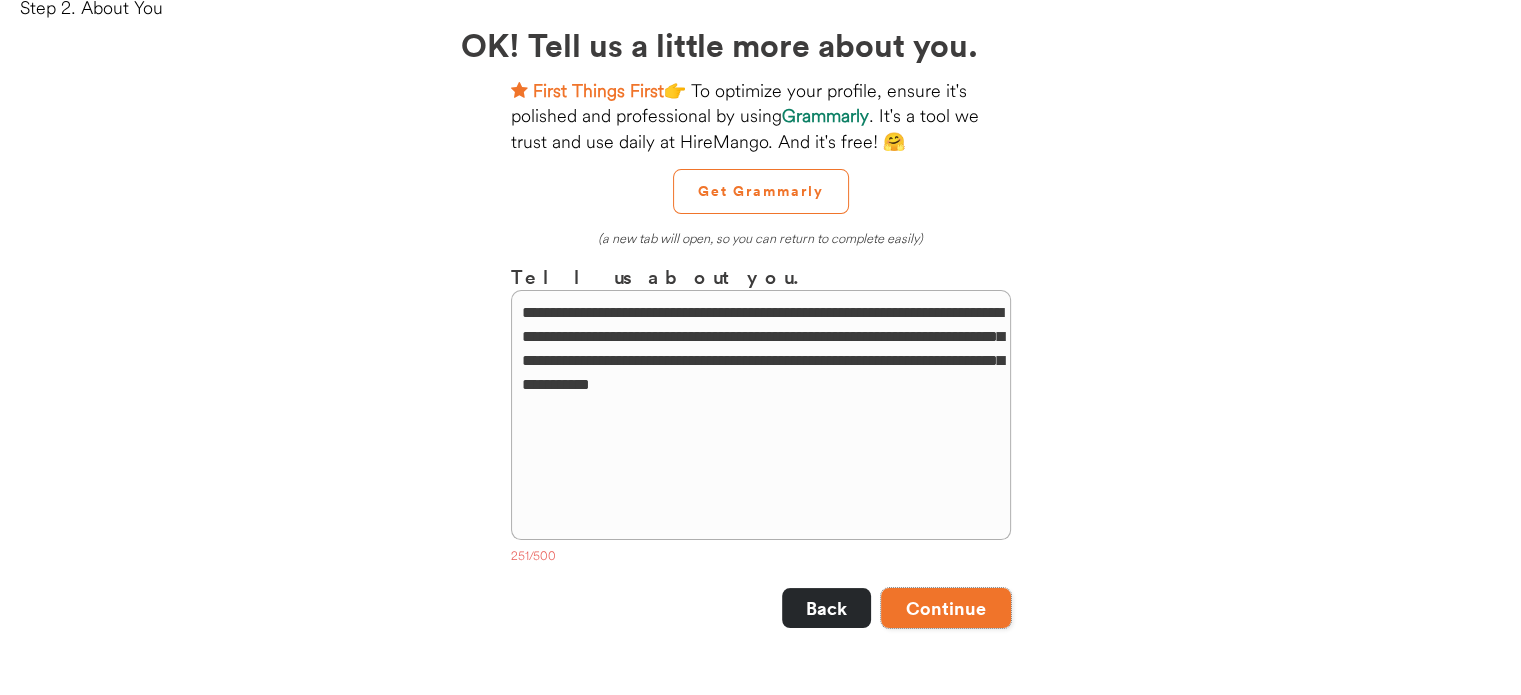 click on "Continue" at bounding box center (946, 608) 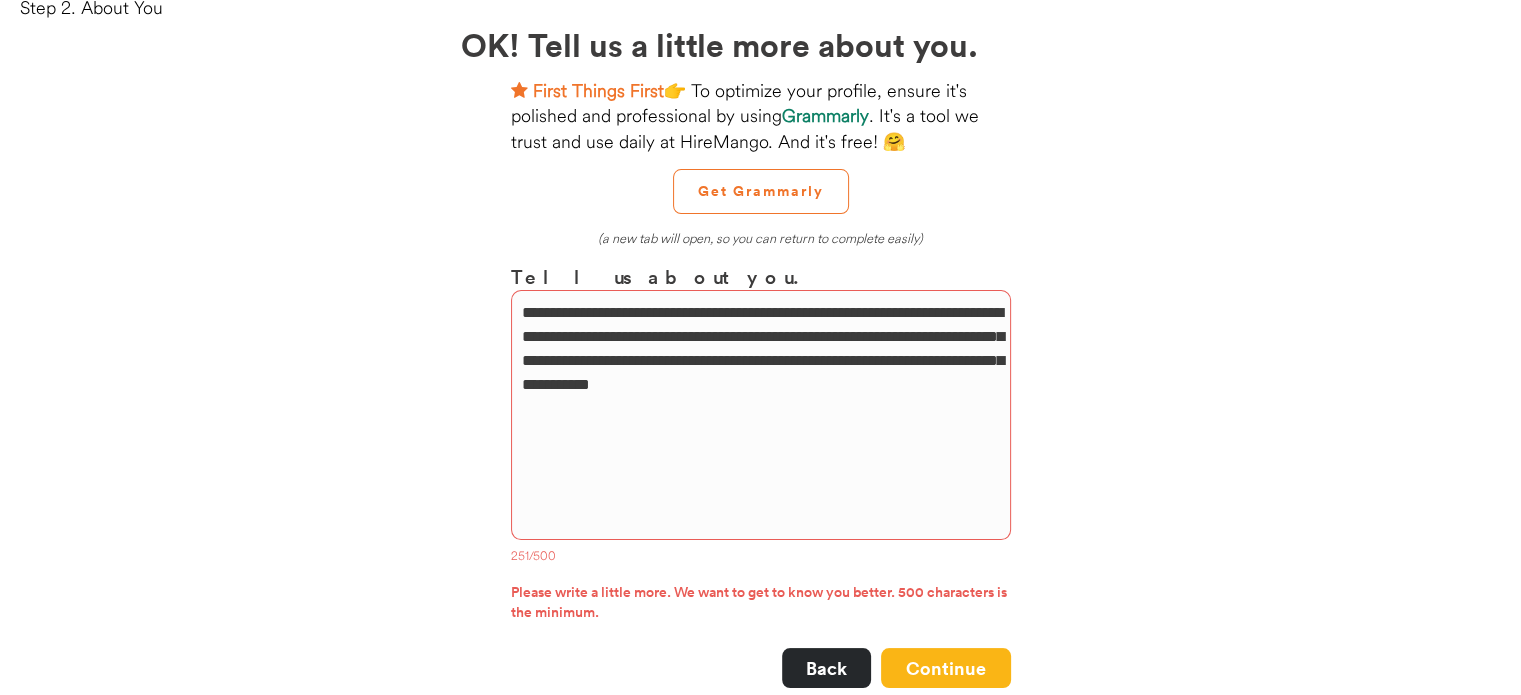 click on "**********" at bounding box center (761, 415) 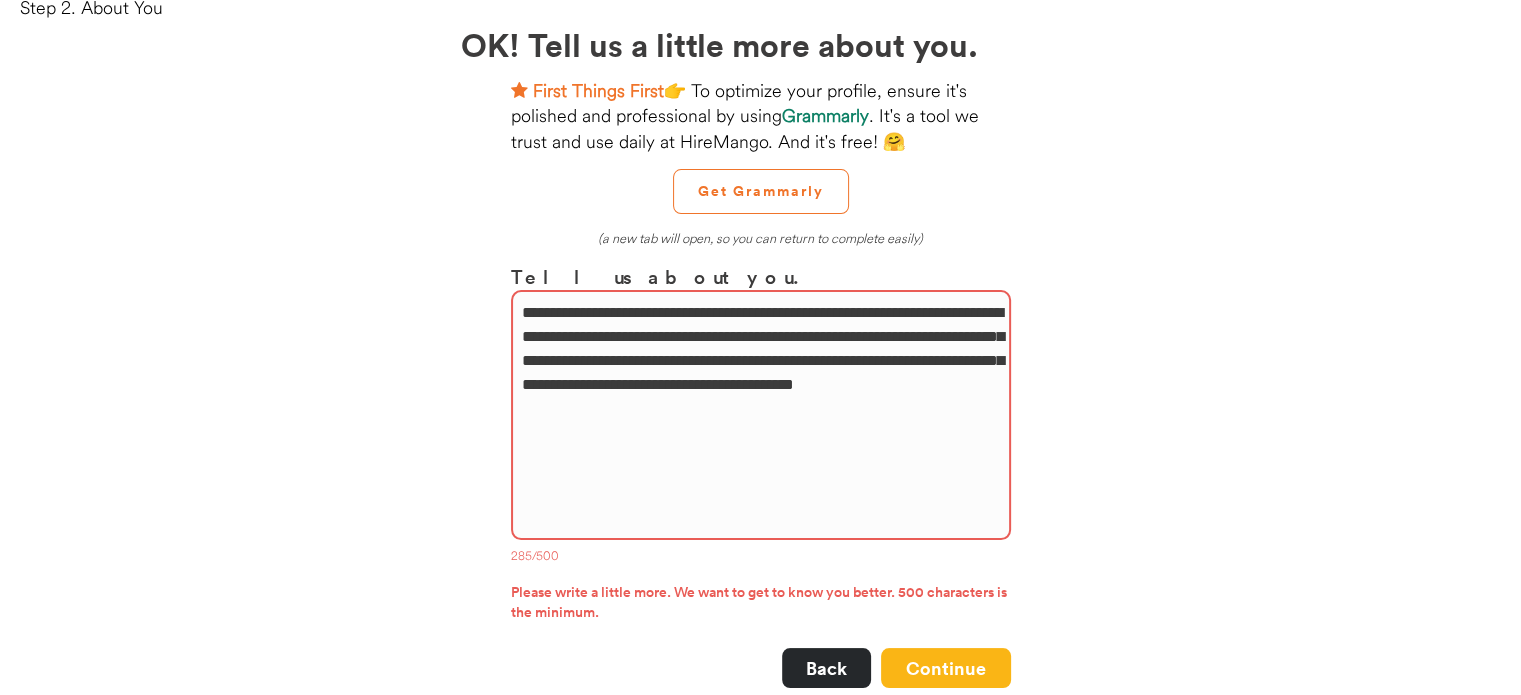 click on "**********" at bounding box center (761, 415) 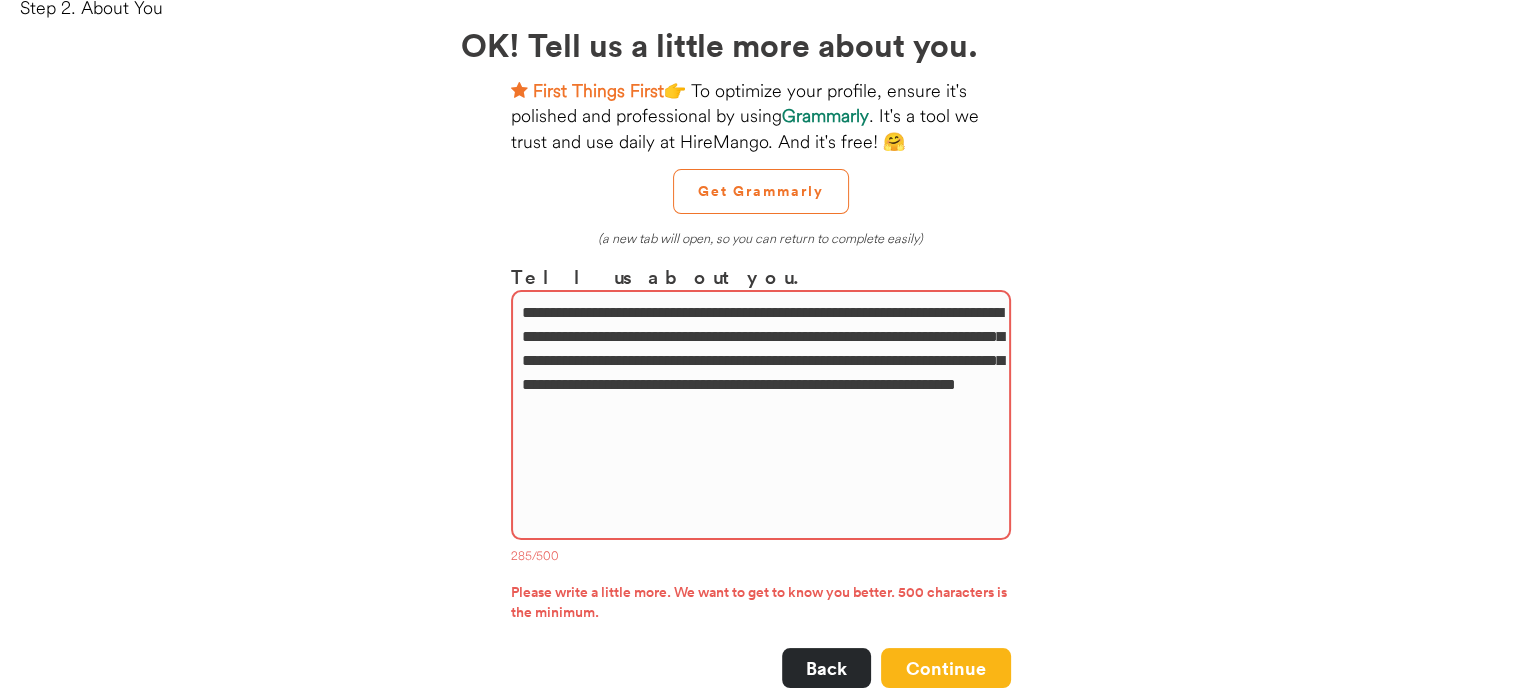 click on "**********" at bounding box center (761, 415) 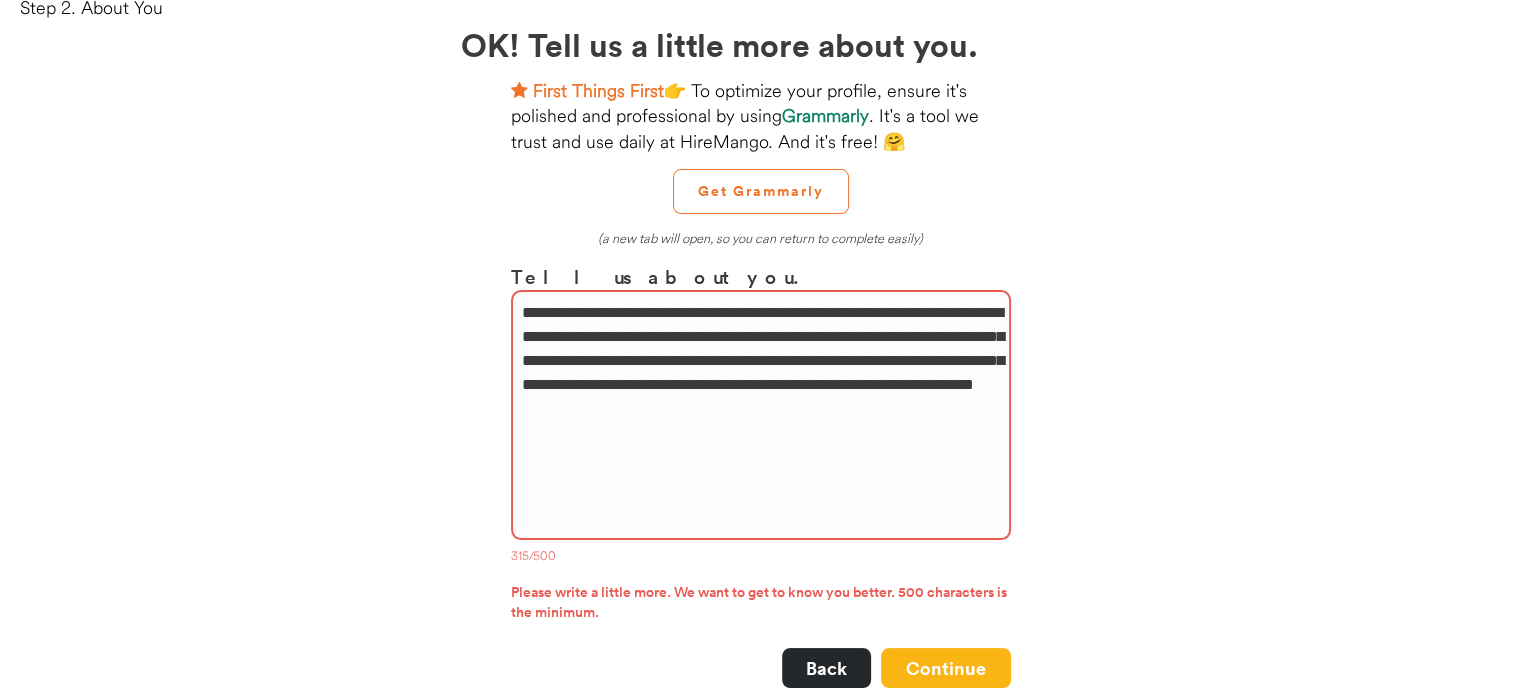 click on "**********" at bounding box center [761, 415] 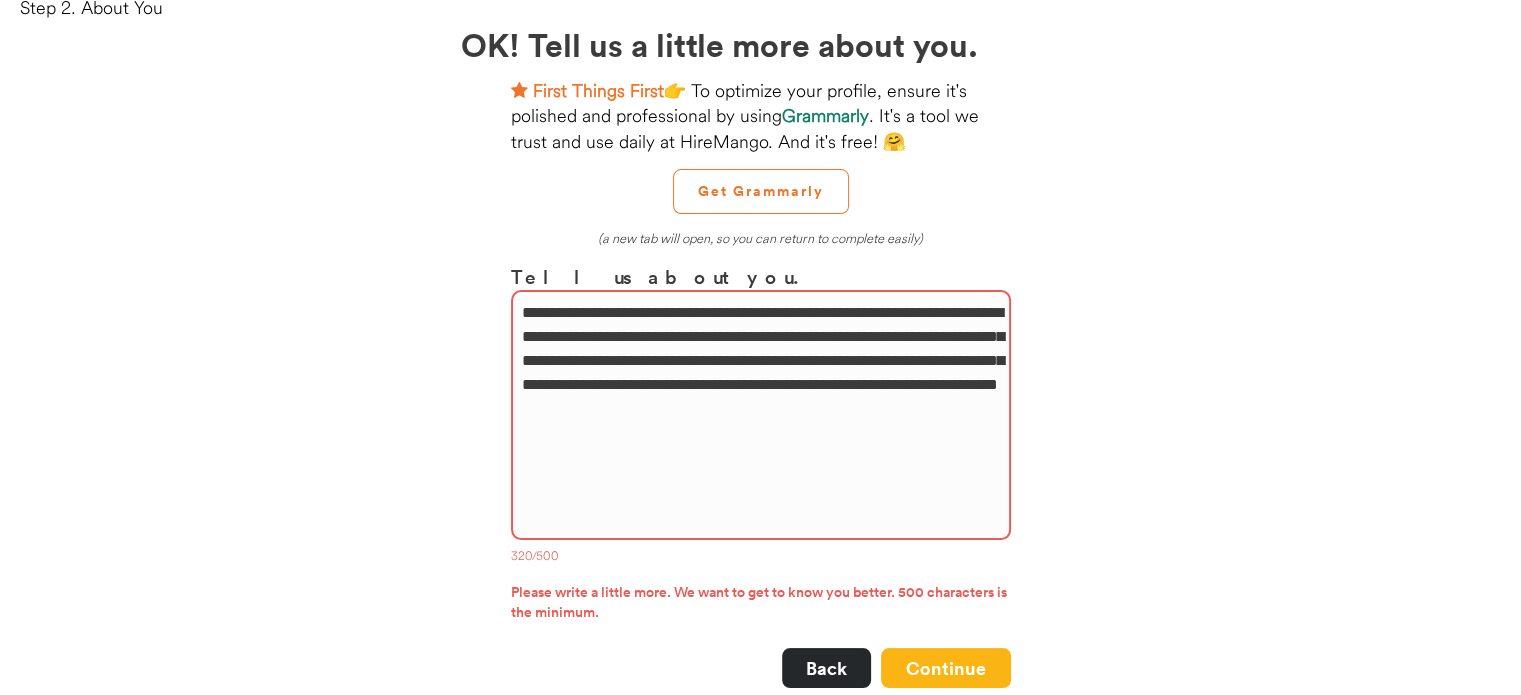 click on "**********" at bounding box center [761, 415] 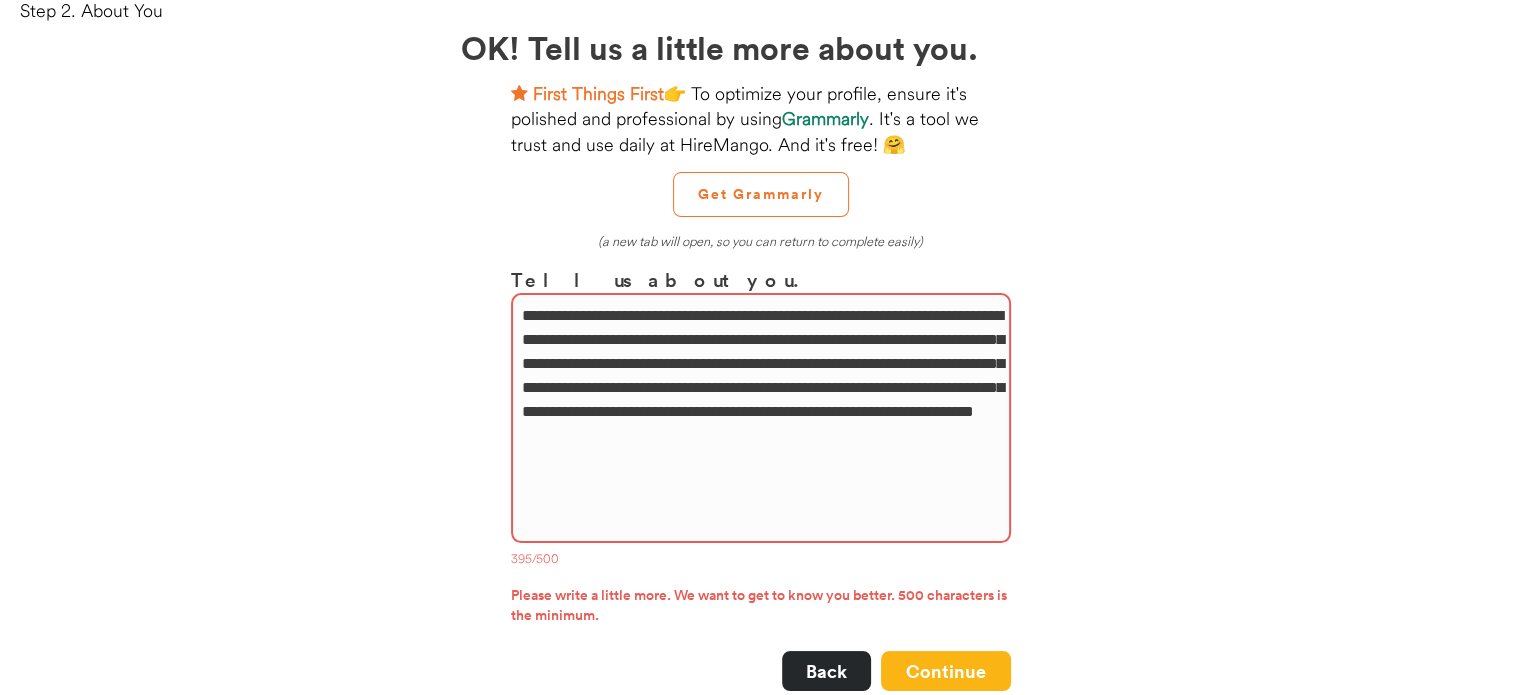 scroll, scrollTop: 100, scrollLeft: 0, axis: vertical 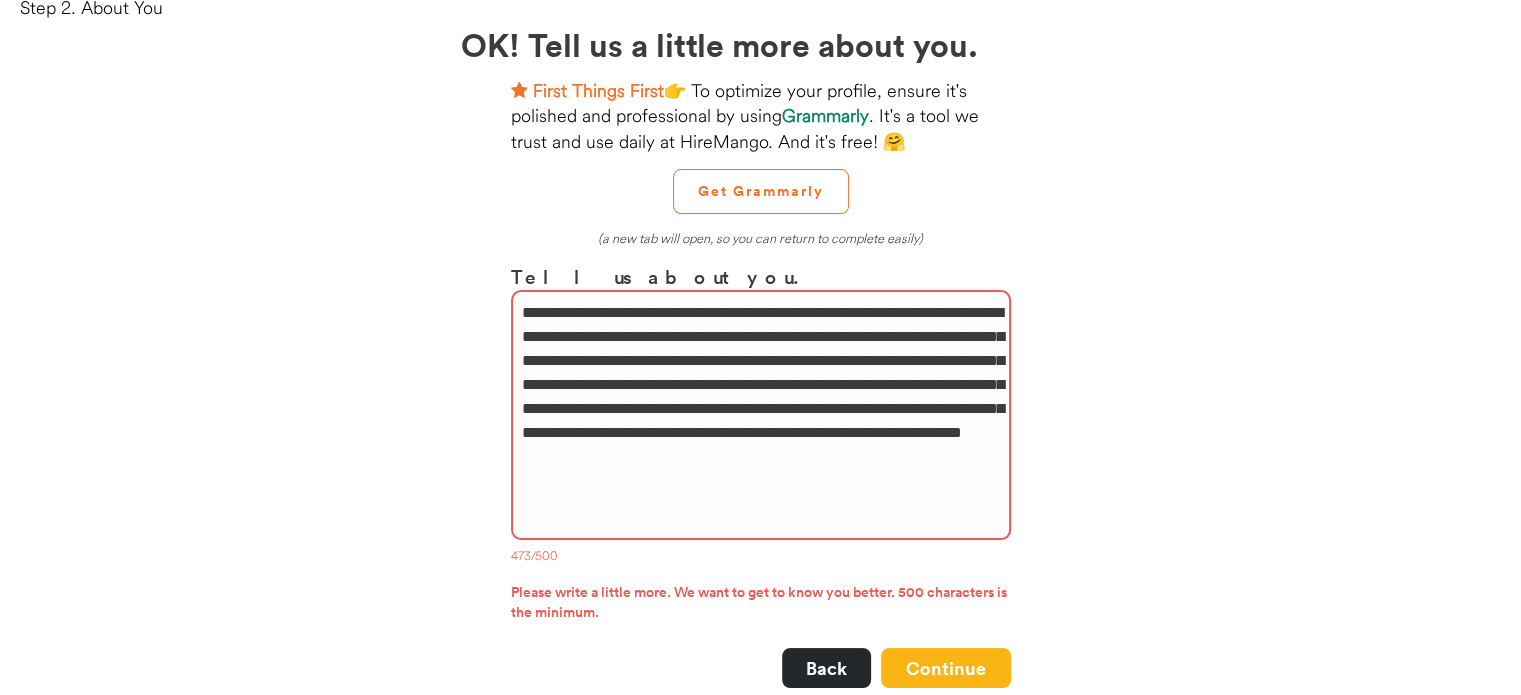 click on "**********" at bounding box center (761, 415) 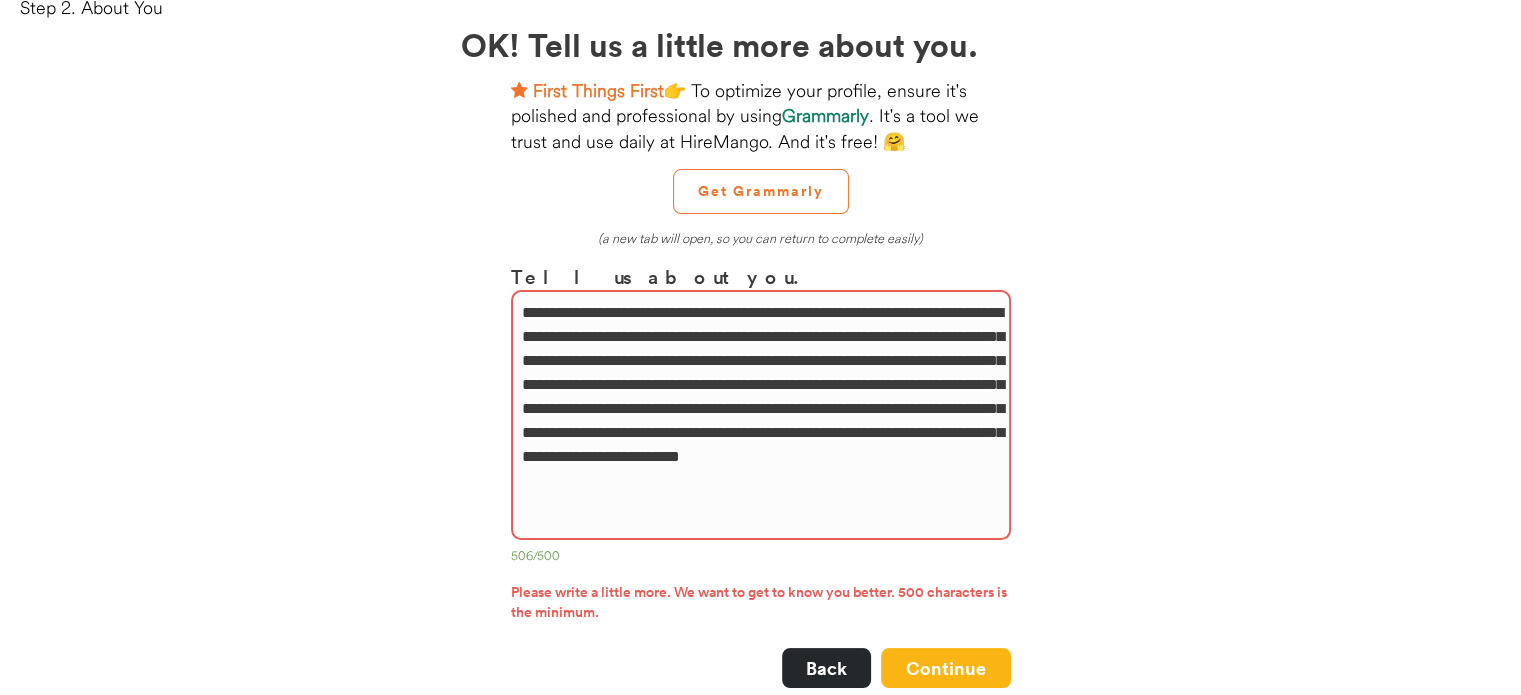 click on "**********" at bounding box center (761, 415) 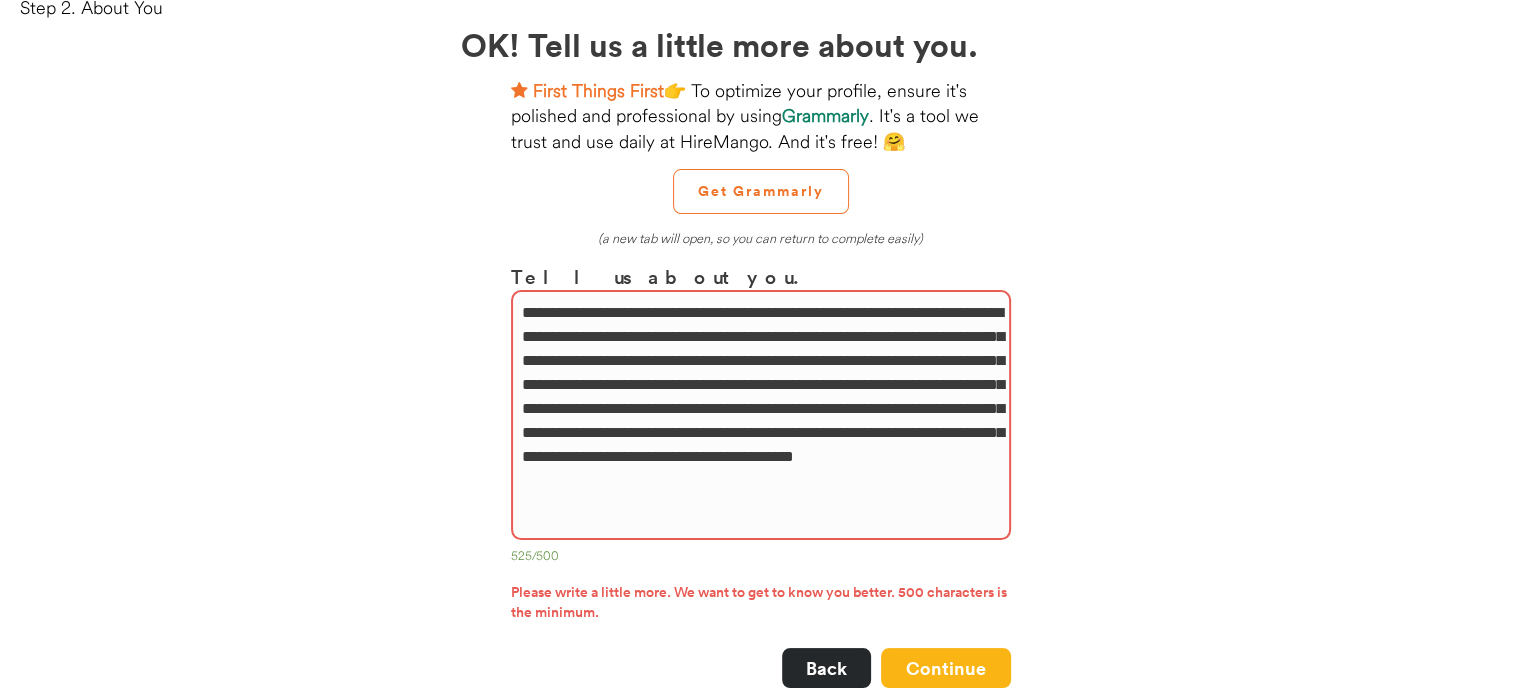 drag, startPoint x: 824, startPoint y: 407, endPoint x: 735, endPoint y: 428, distance: 91.44397 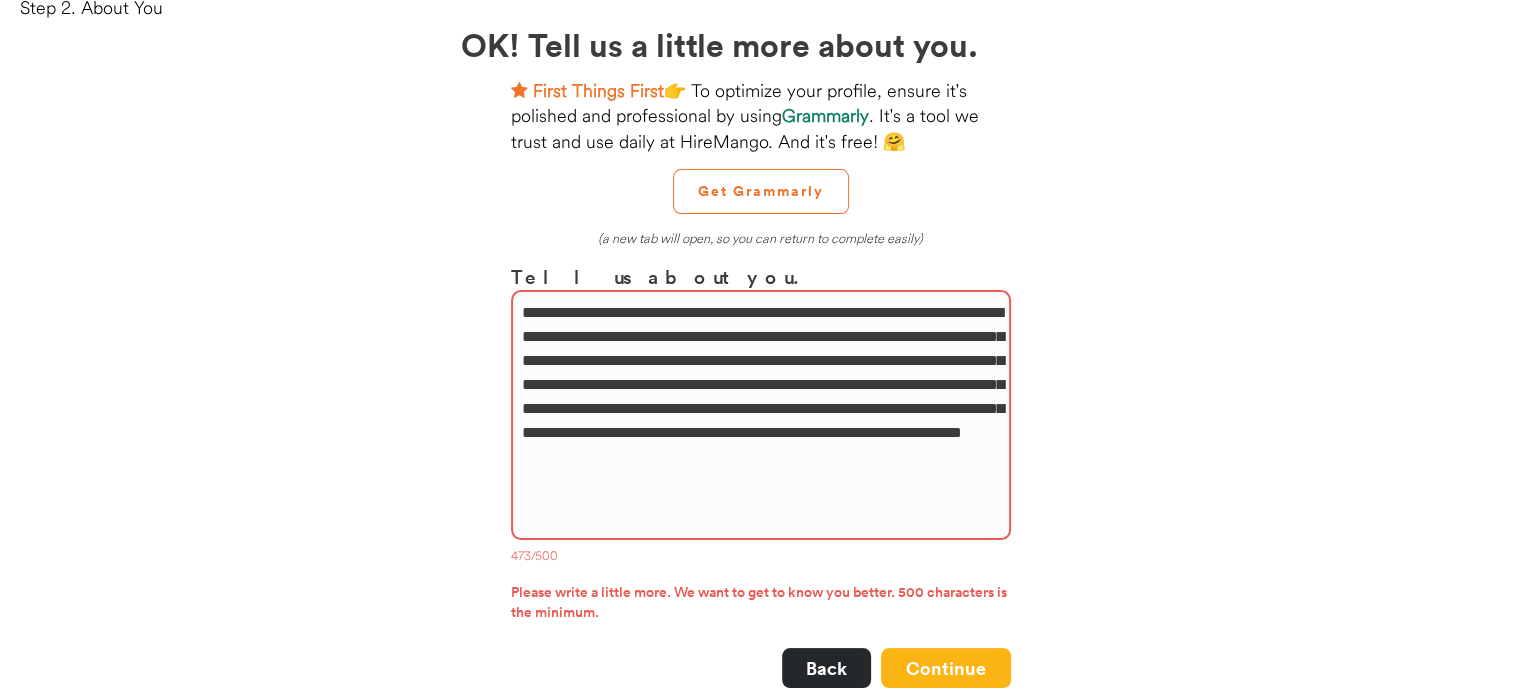 click on "**********" at bounding box center [761, 415] 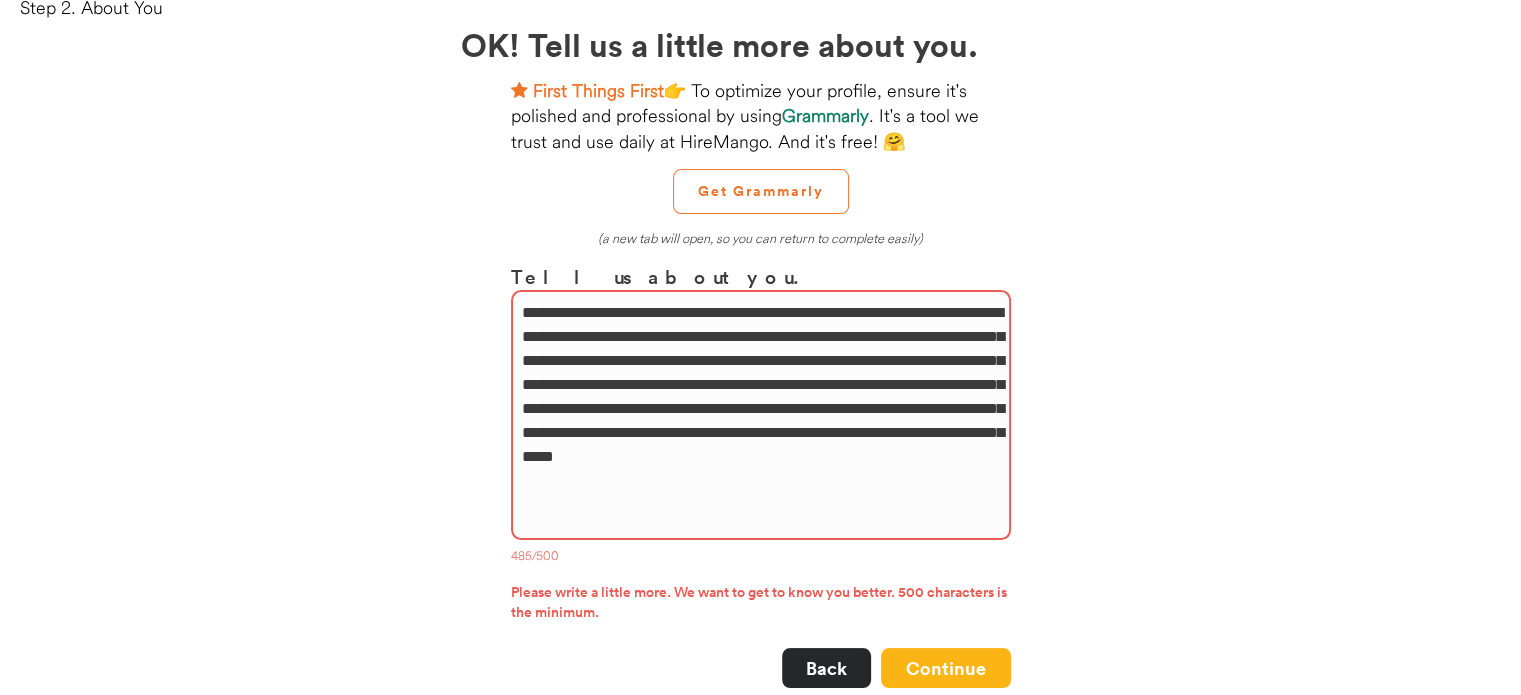 click on "**********" at bounding box center (761, 415) 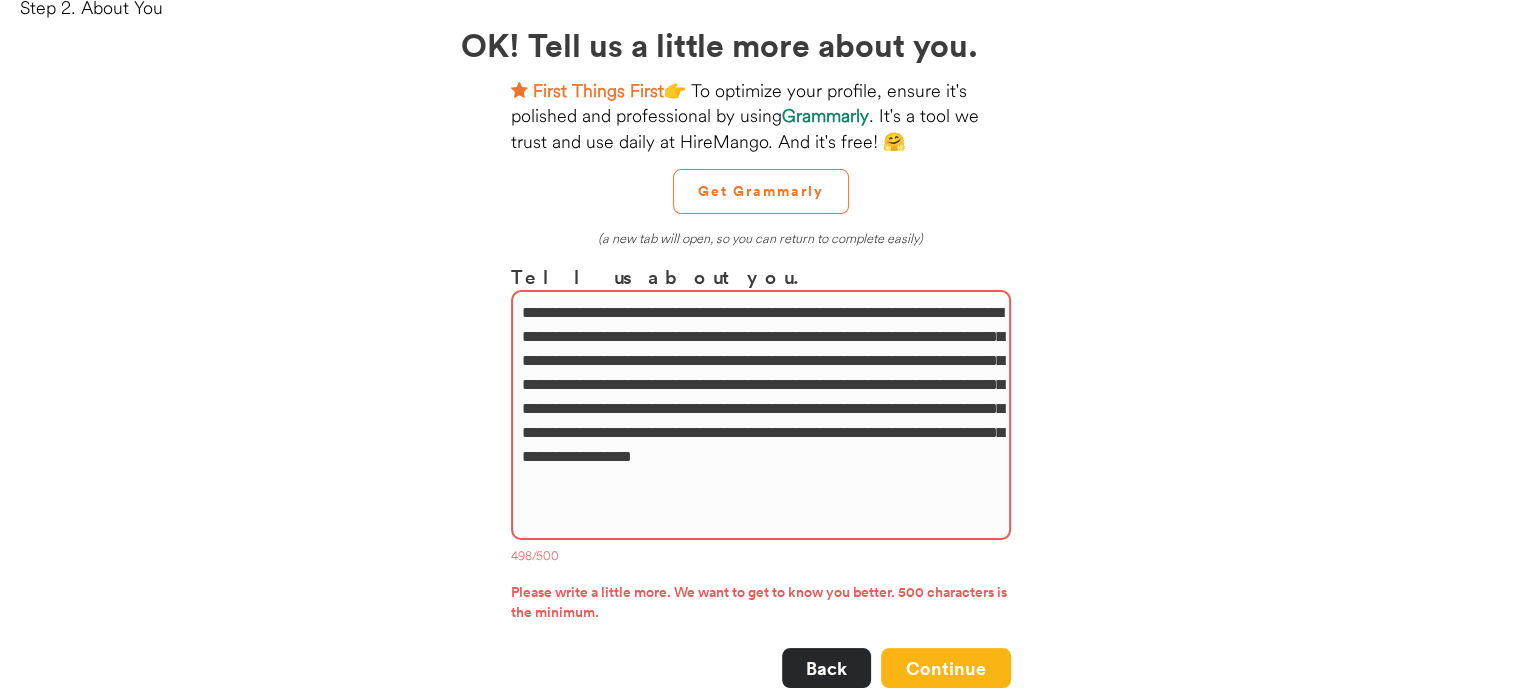 click on "**********" at bounding box center [761, 415] 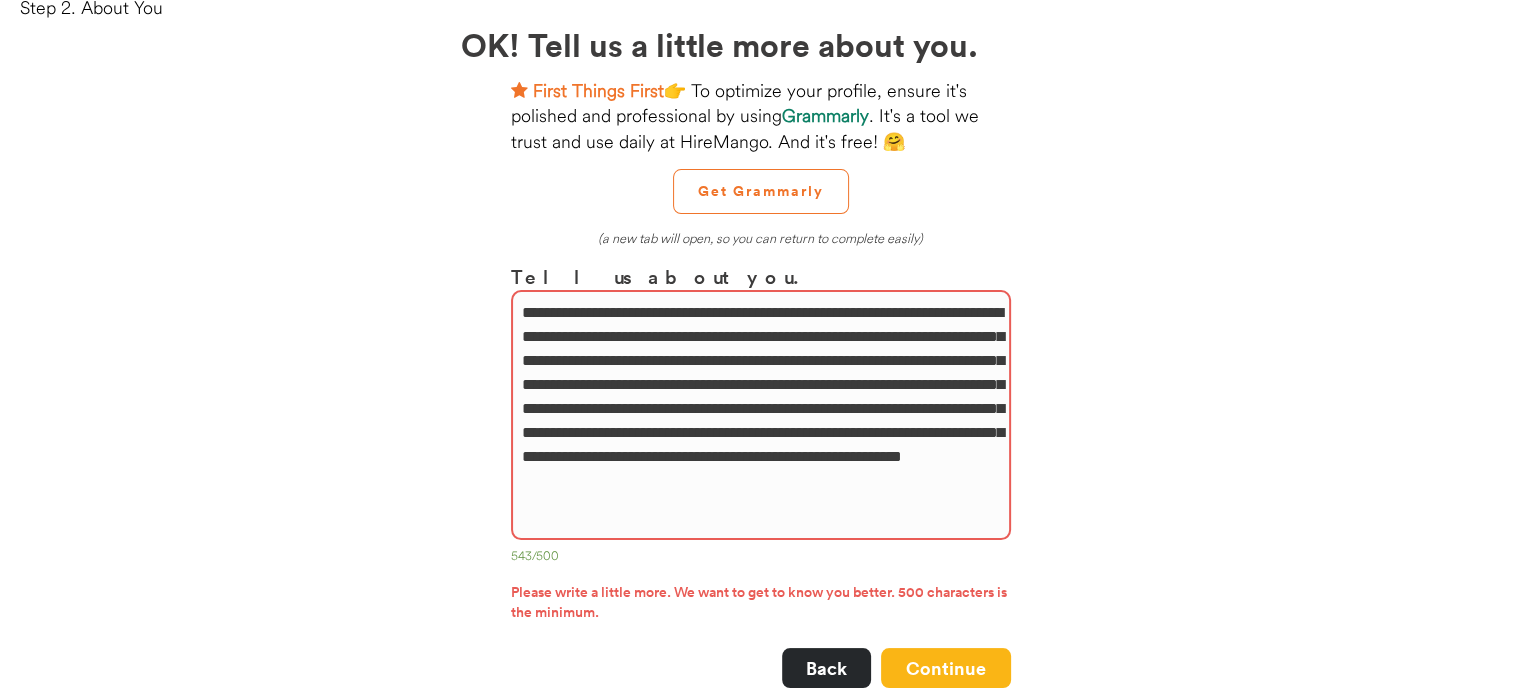 type on "**********" 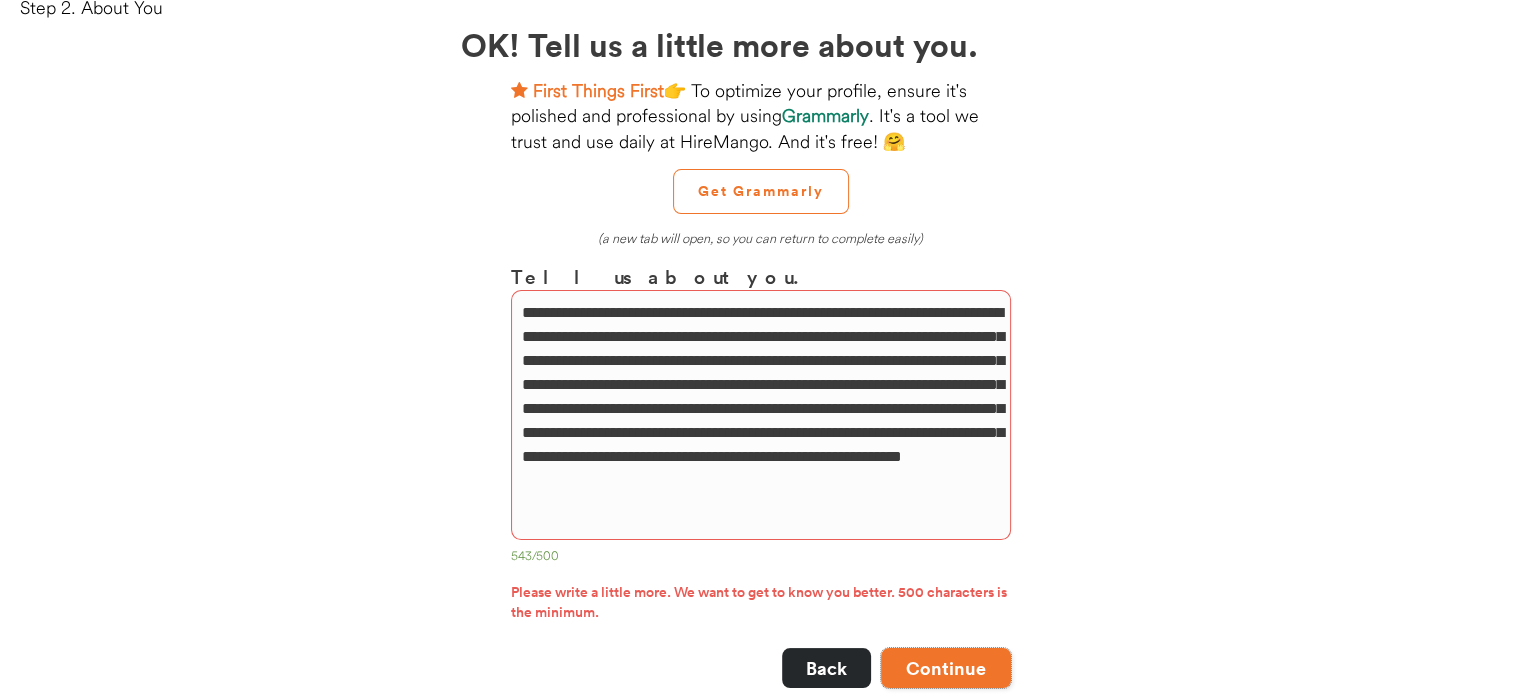 click on "Continue" at bounding box center (946, 668) 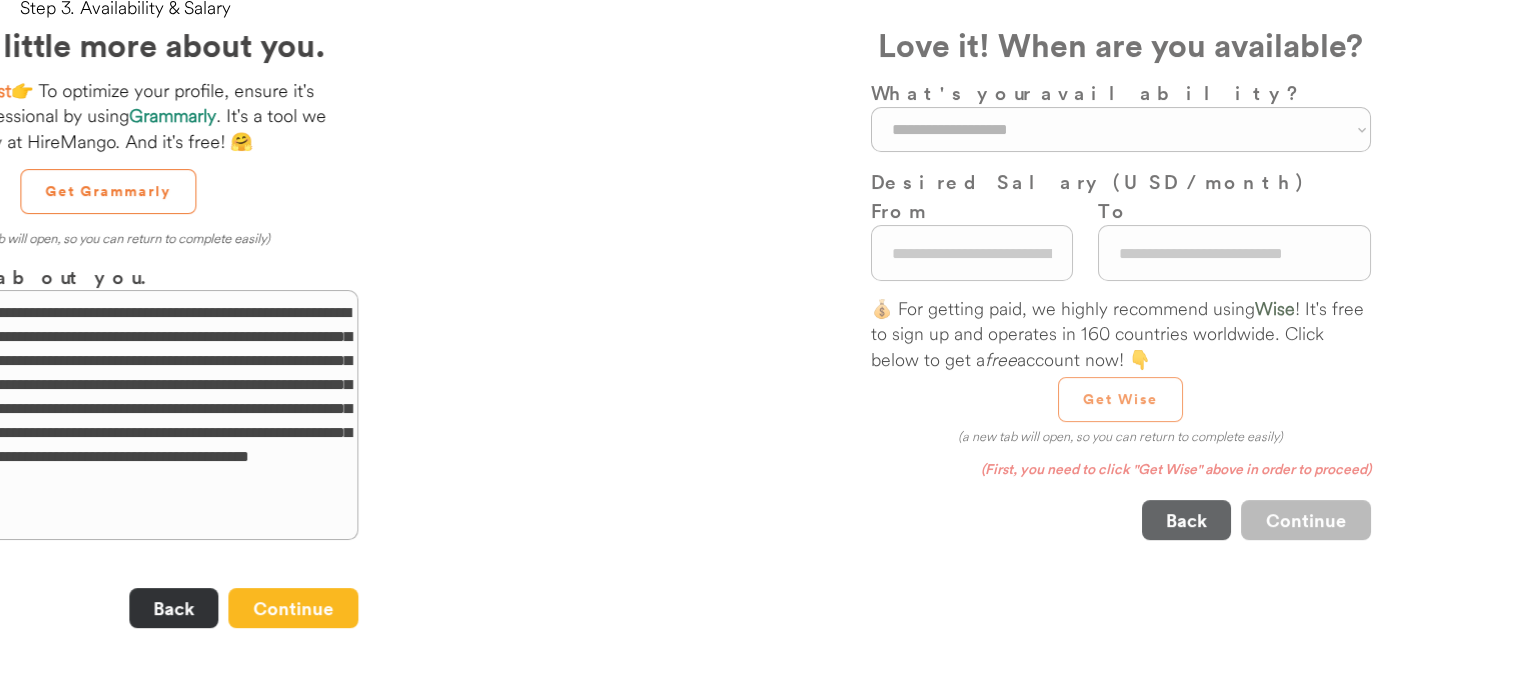 scroll, scrollTop: 0, scrollLeft: 0, axis: both 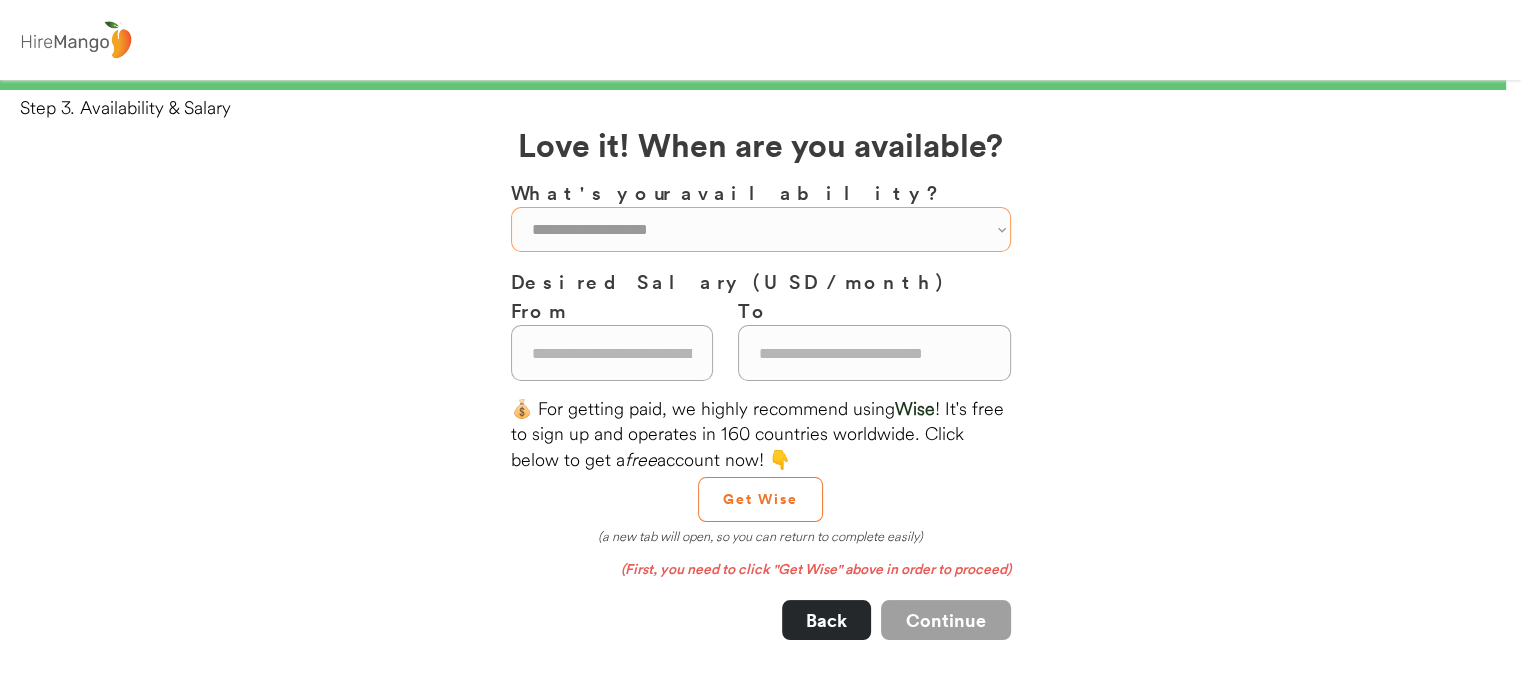 click on "**********" at bounding box center [761, 229] 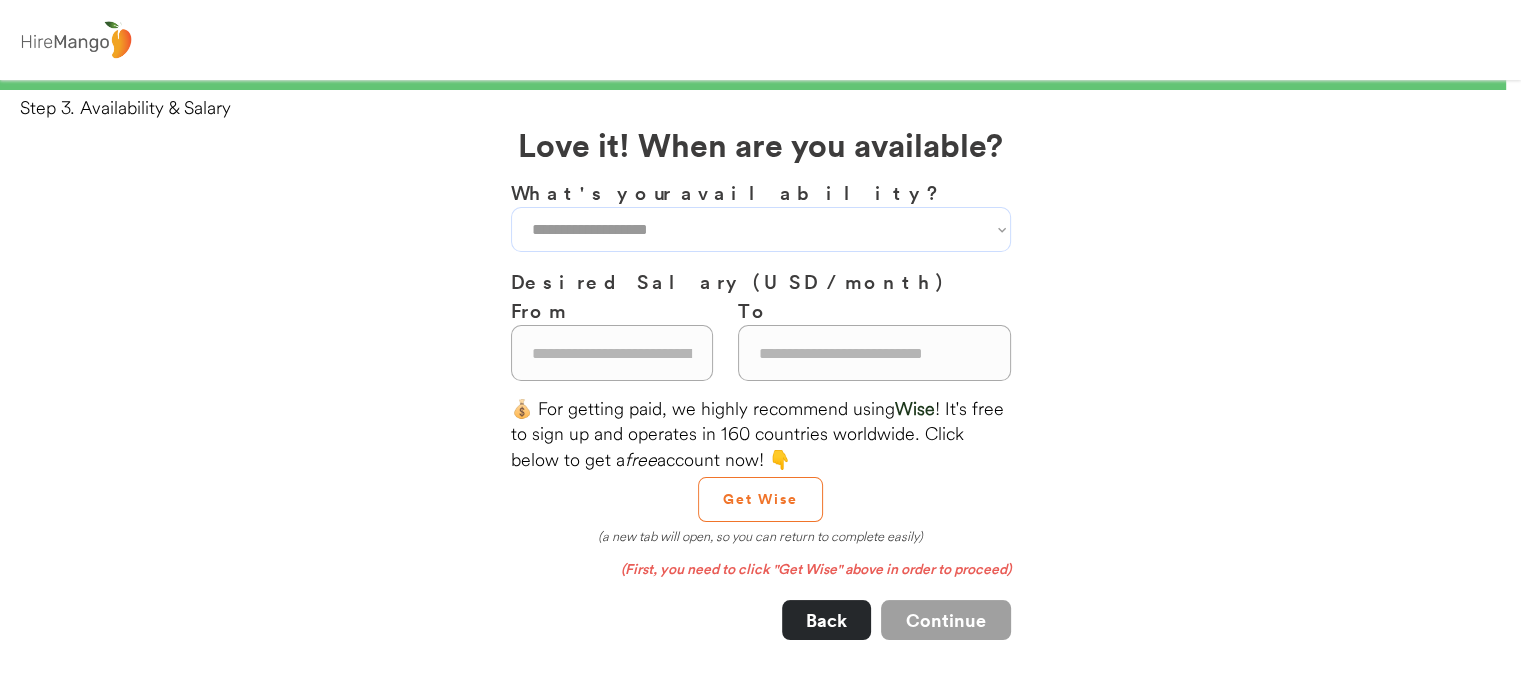 select on "**********" 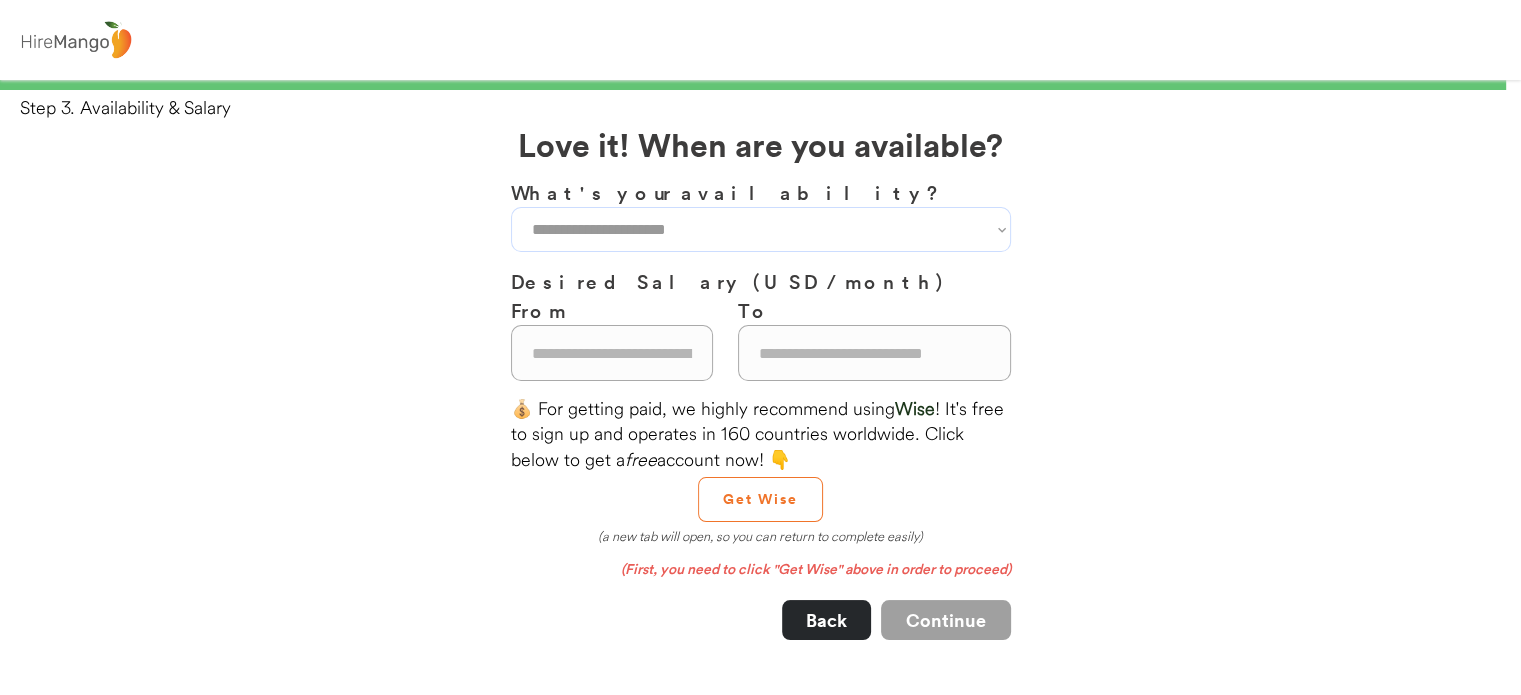 click on "**********" at bounding box center (761, 229) 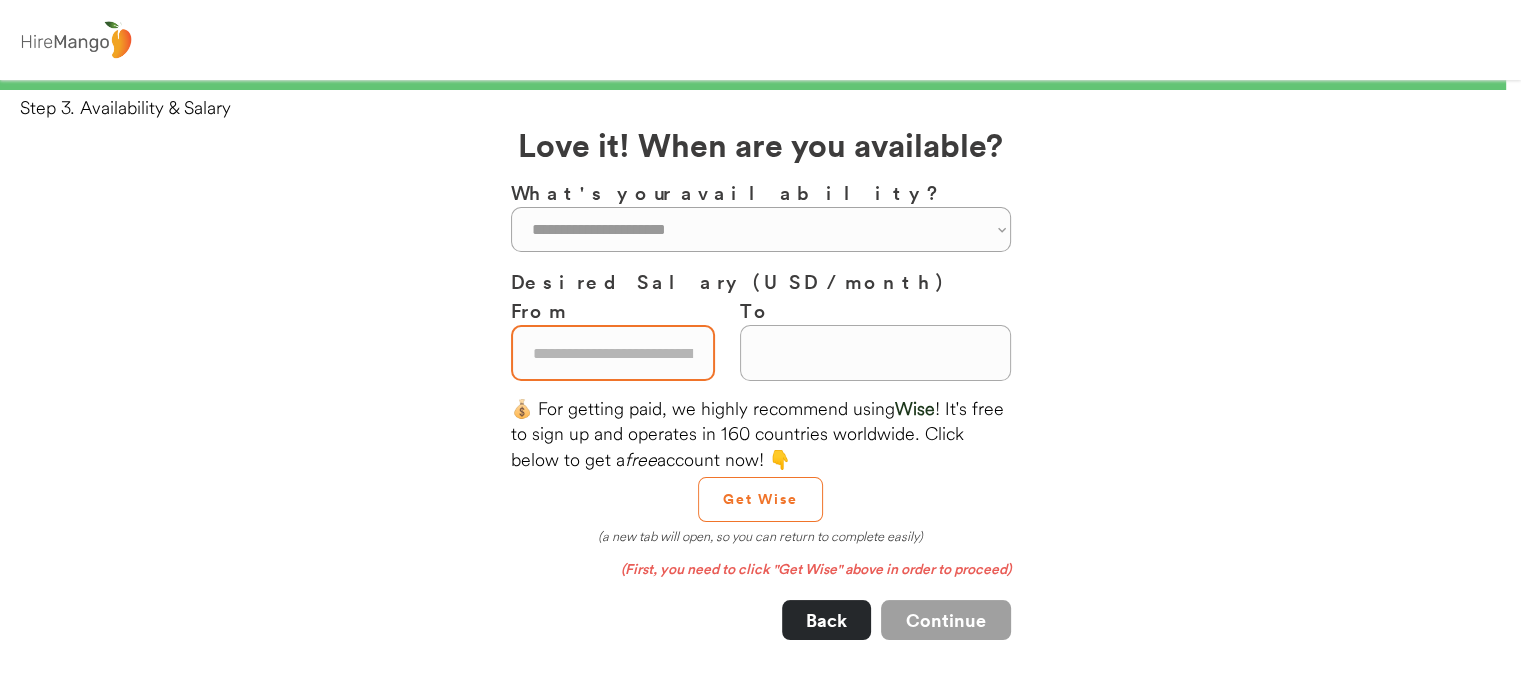 click at bounding box center [613, 353] 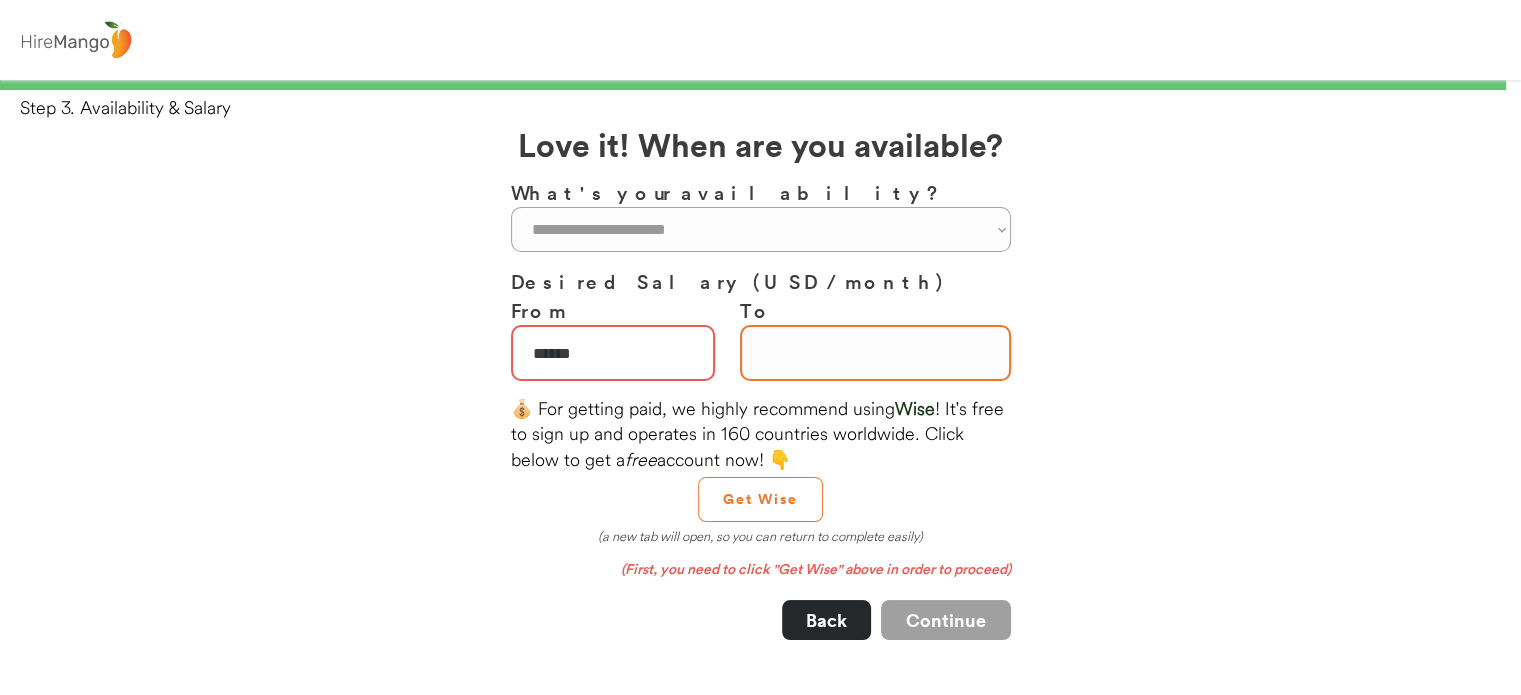 type on "******" 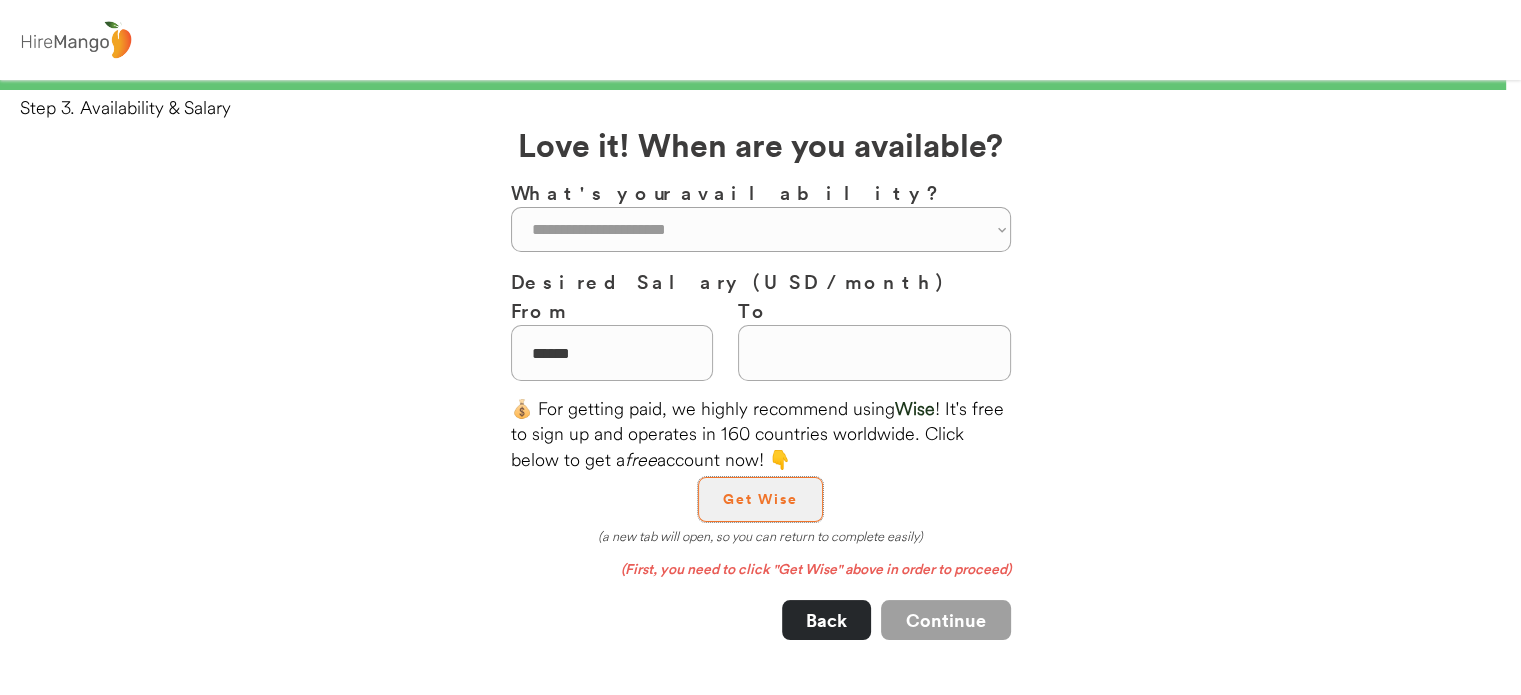 click on "Get Wise" at bounding box center (760, 499) 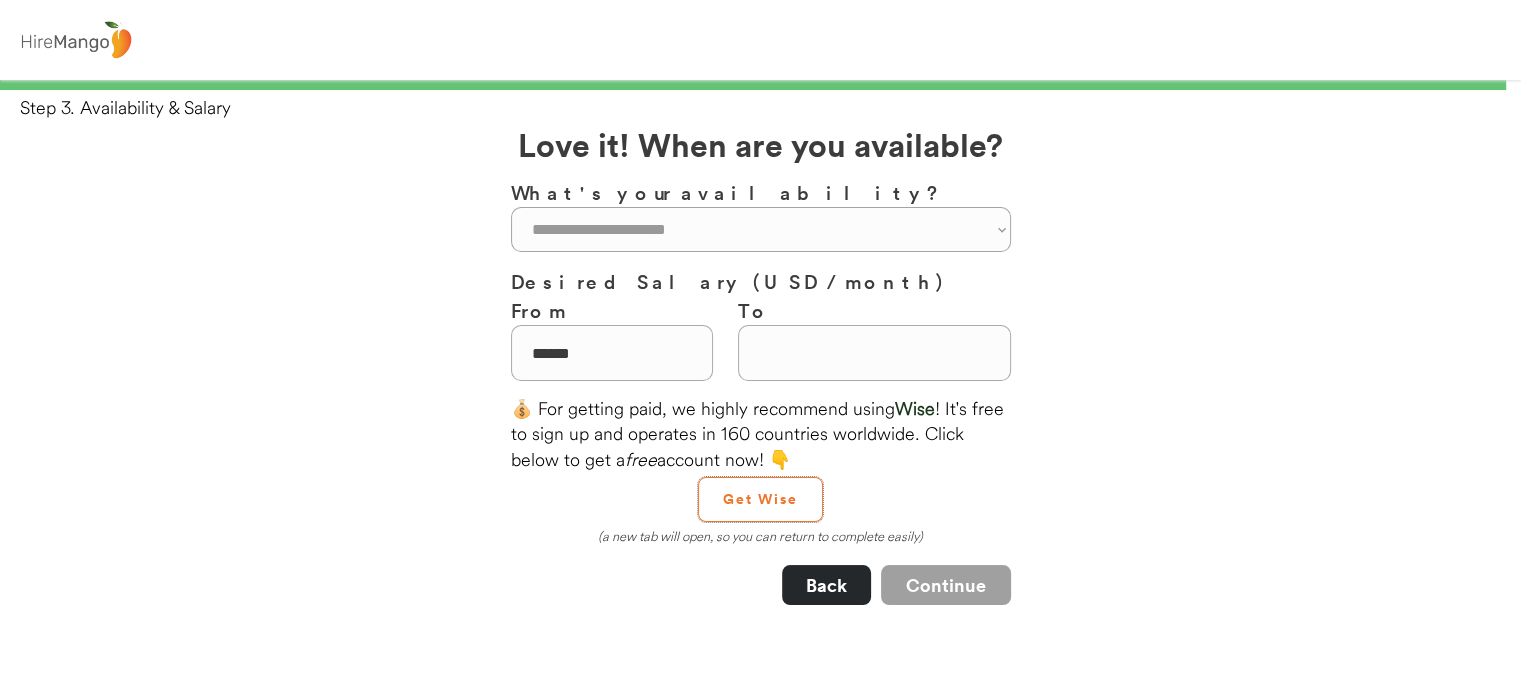 click at bounding box center (874, 353) 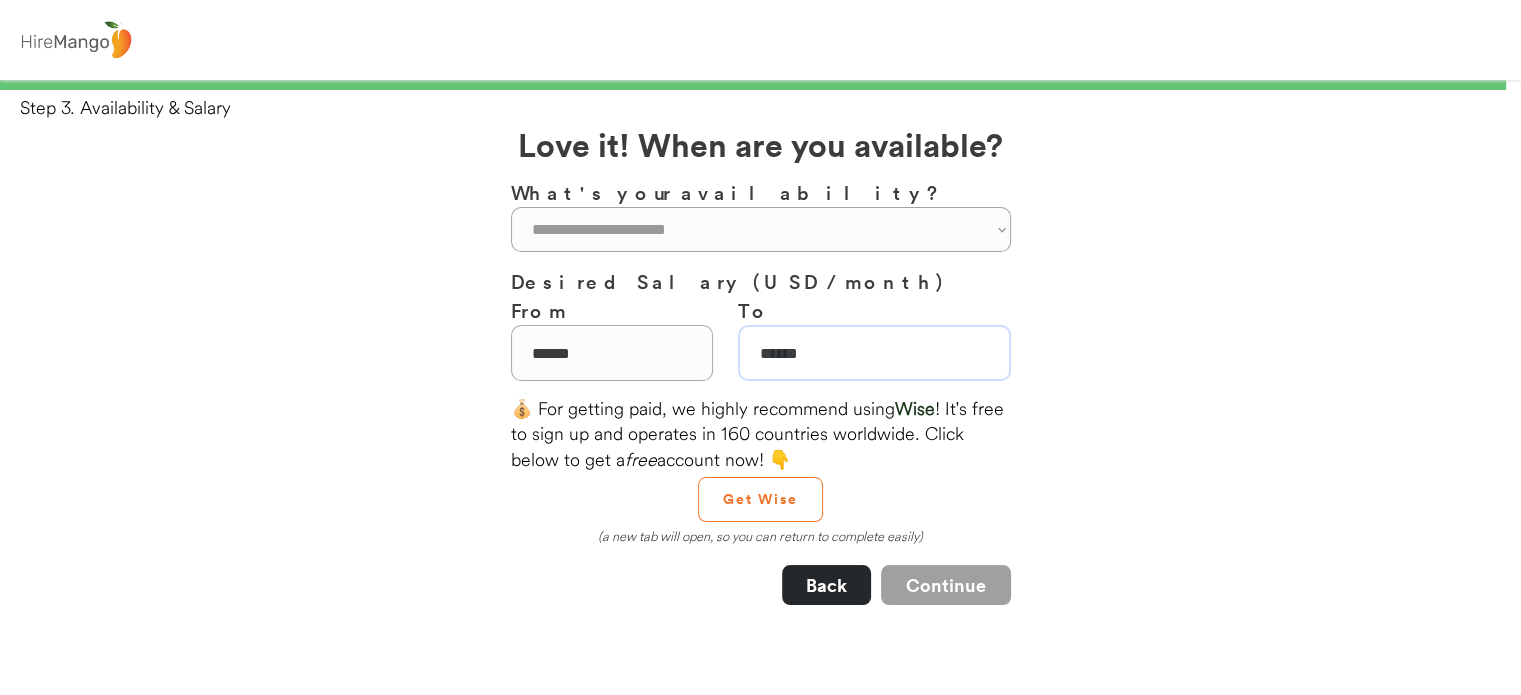 type on "******" 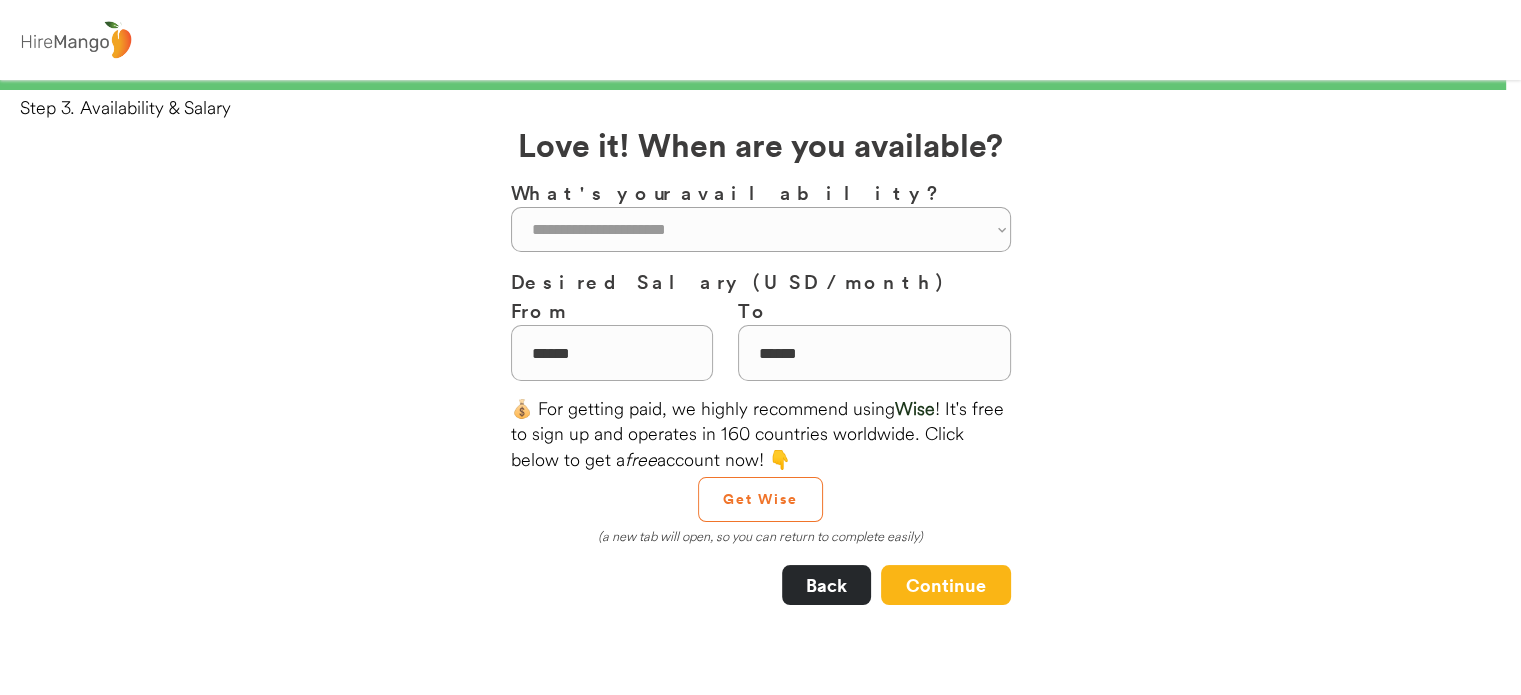 click on "💰 For getting paid, we highly recommend using  Wise ! It's free to sign up and operates in 160 countries worldwide. Click below to get a  free  account now! 👇" at bounding box center [761, 434] 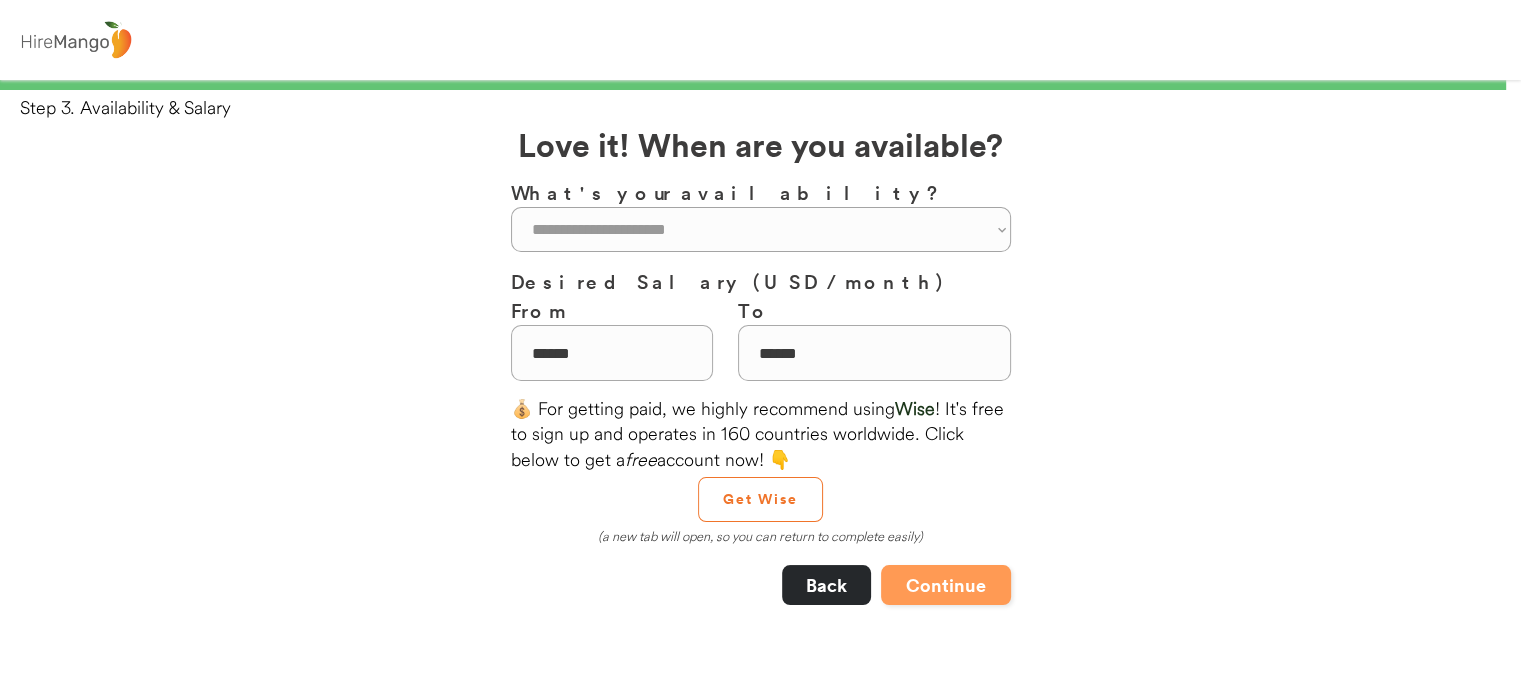 click on "Continue" at bounding box center (946, 585) 